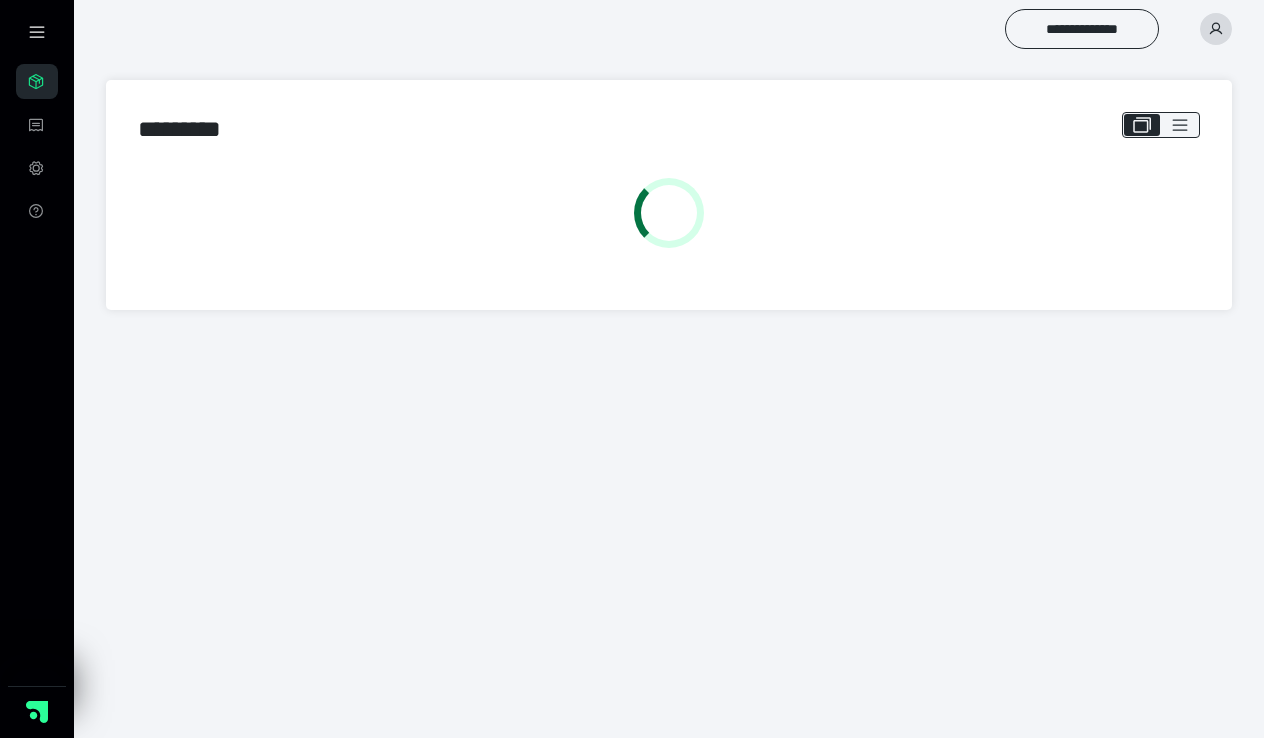 scroll, scrollTop: 0, scrollLeft: 0, axis: both 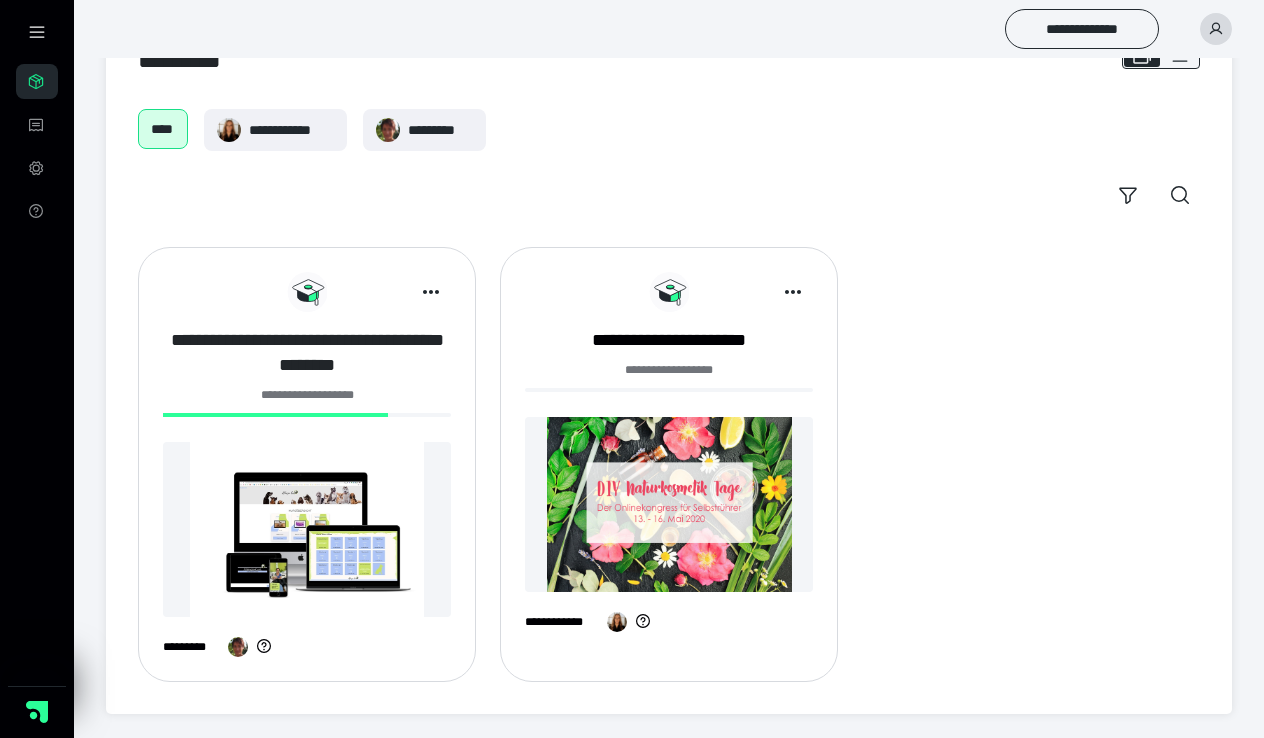 click on "**********" at bounding box center [307, 353] 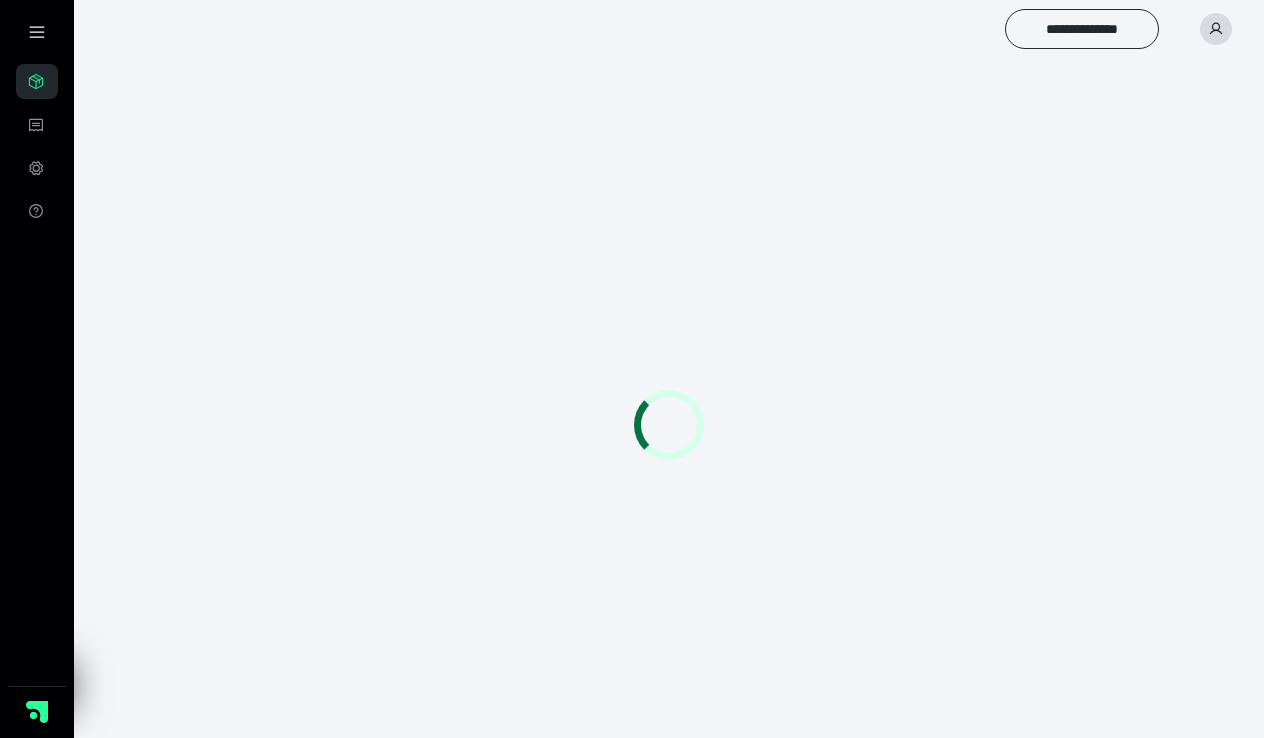 scroll, scrollTop: 0, scrollLeft: 0, axis: both 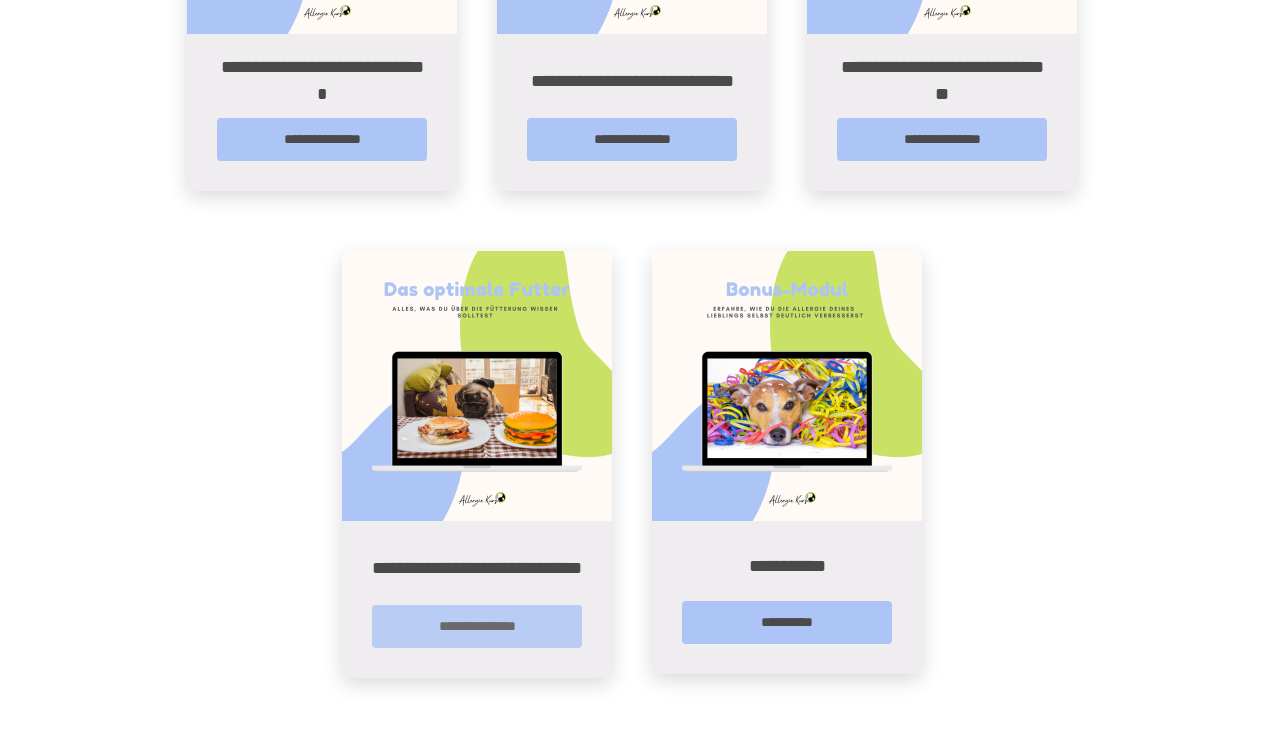 click on "**********" at bounding box center [477, 626] 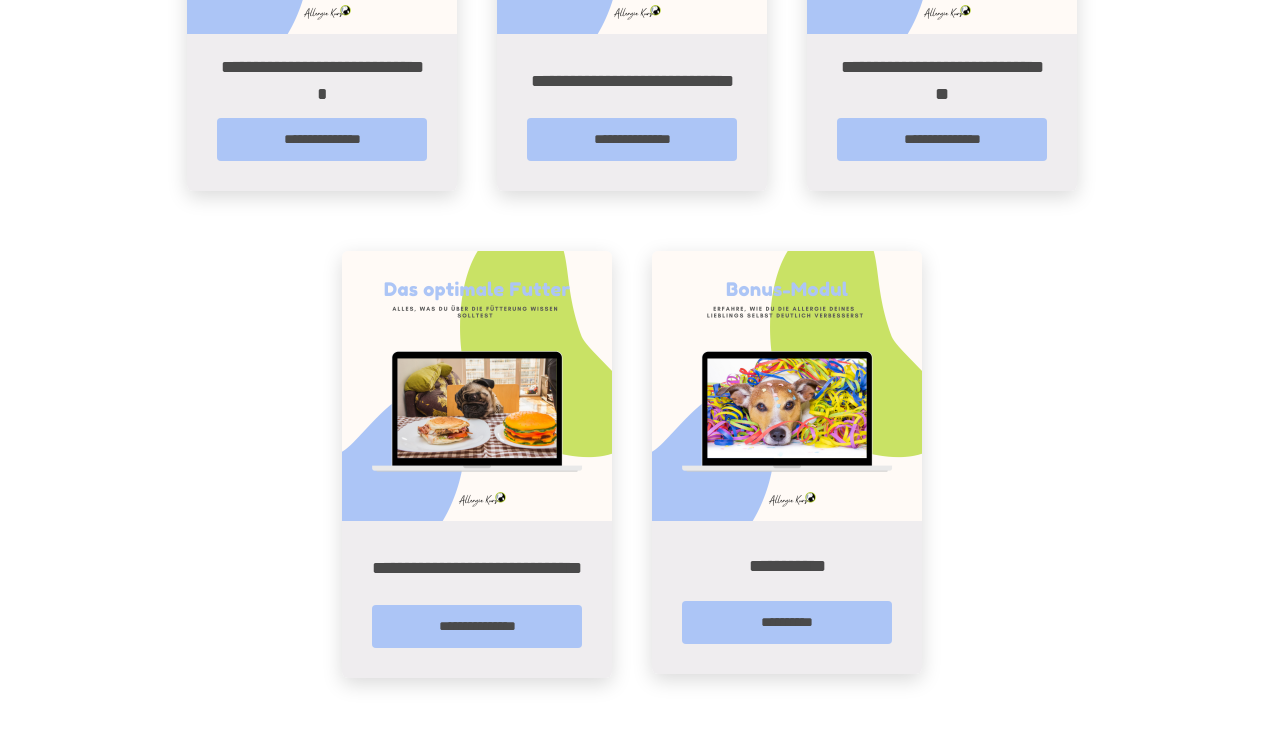 scroll, scrollTop: 0, scrollLeft: 0, axis: both 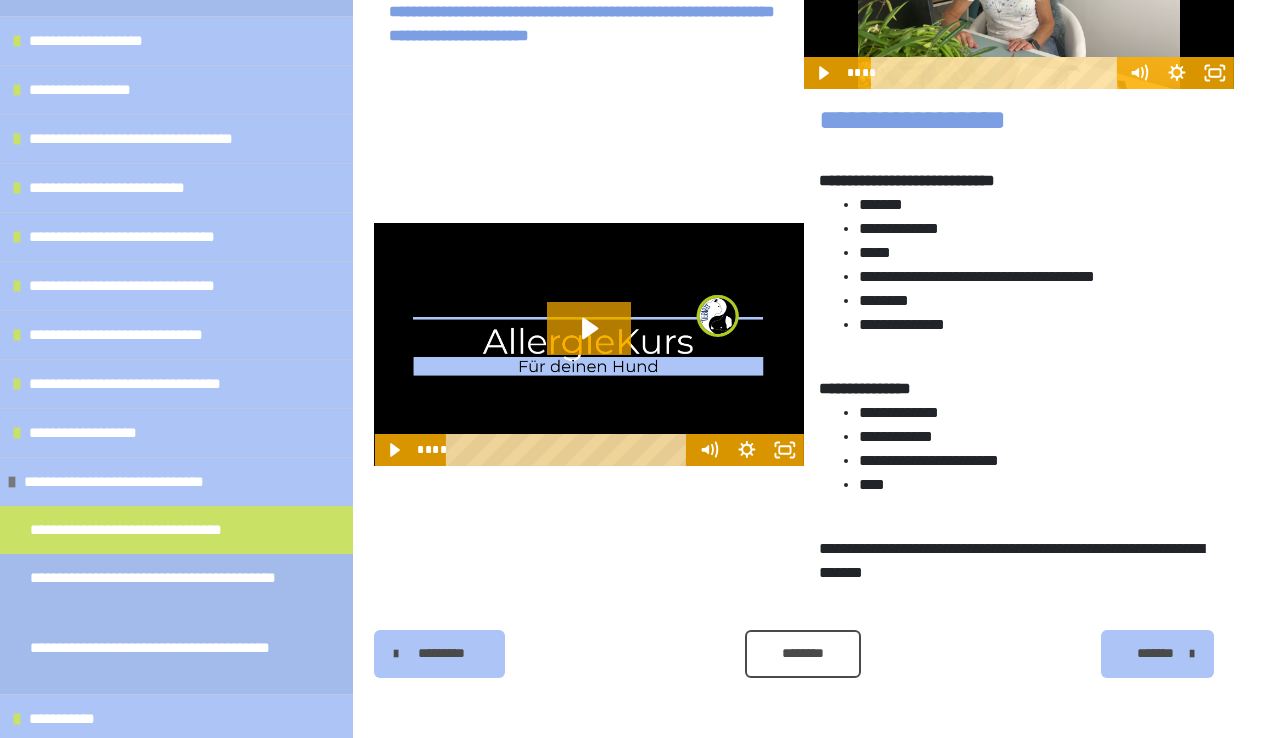 click on "**********" at bounding box center [138, 530] 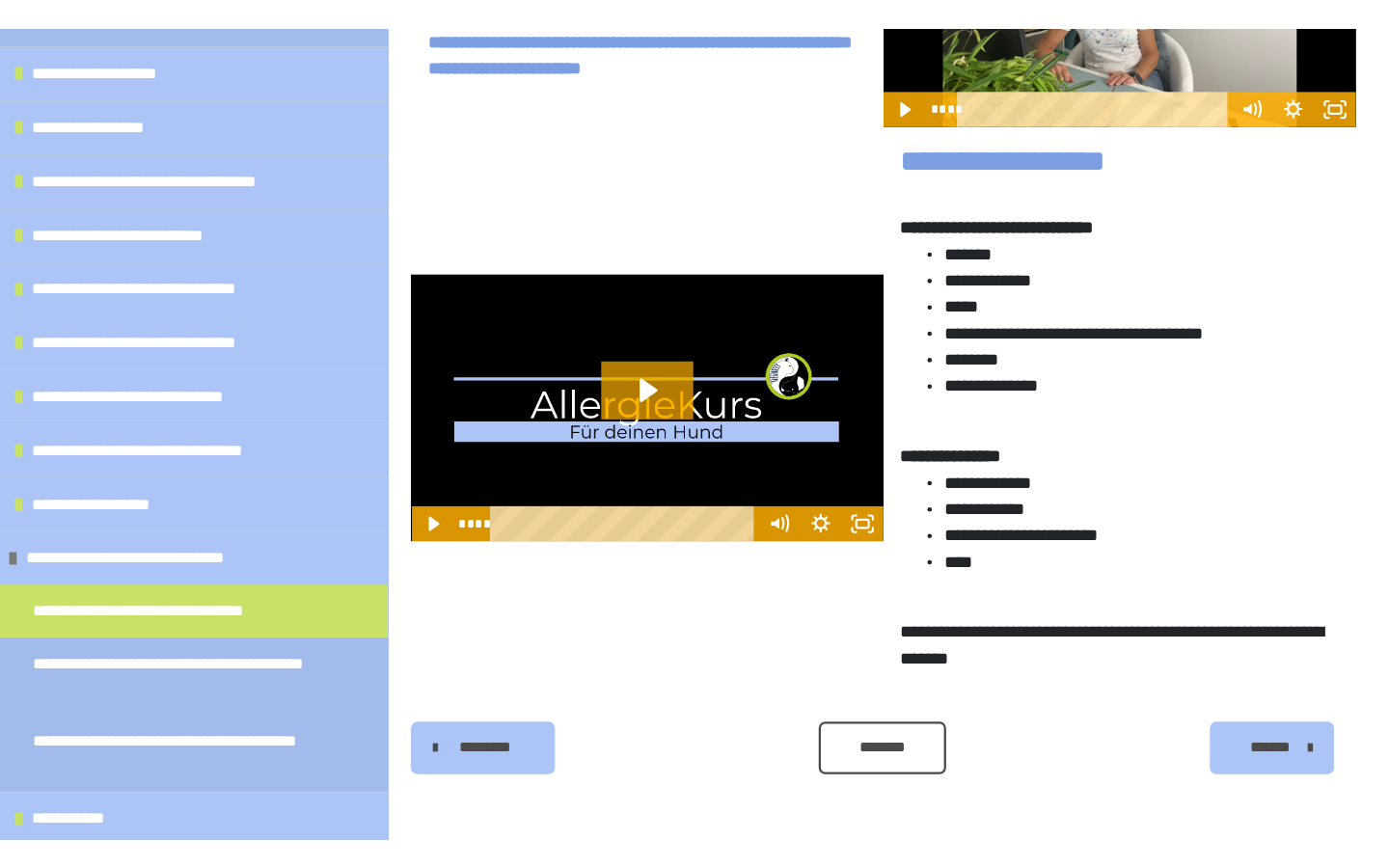 scroll, scrollTop: 260, scrollLeft: 0, axis: vertical 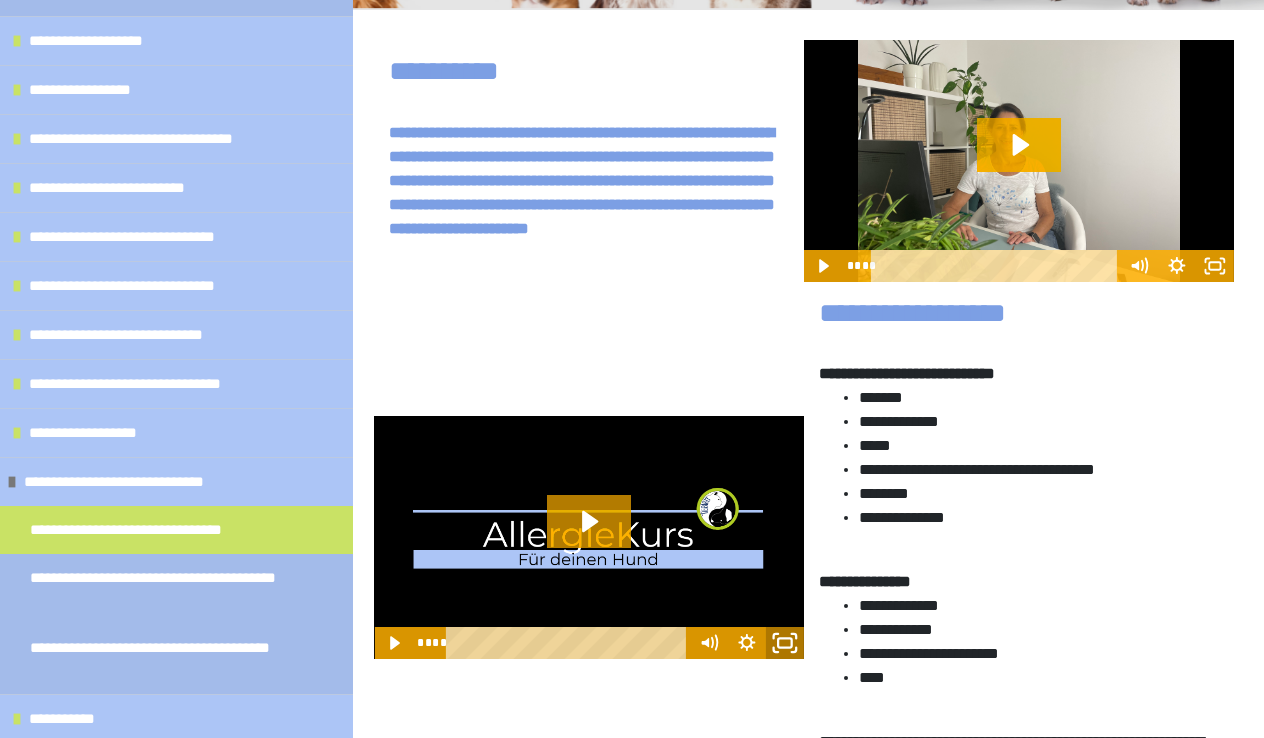 click 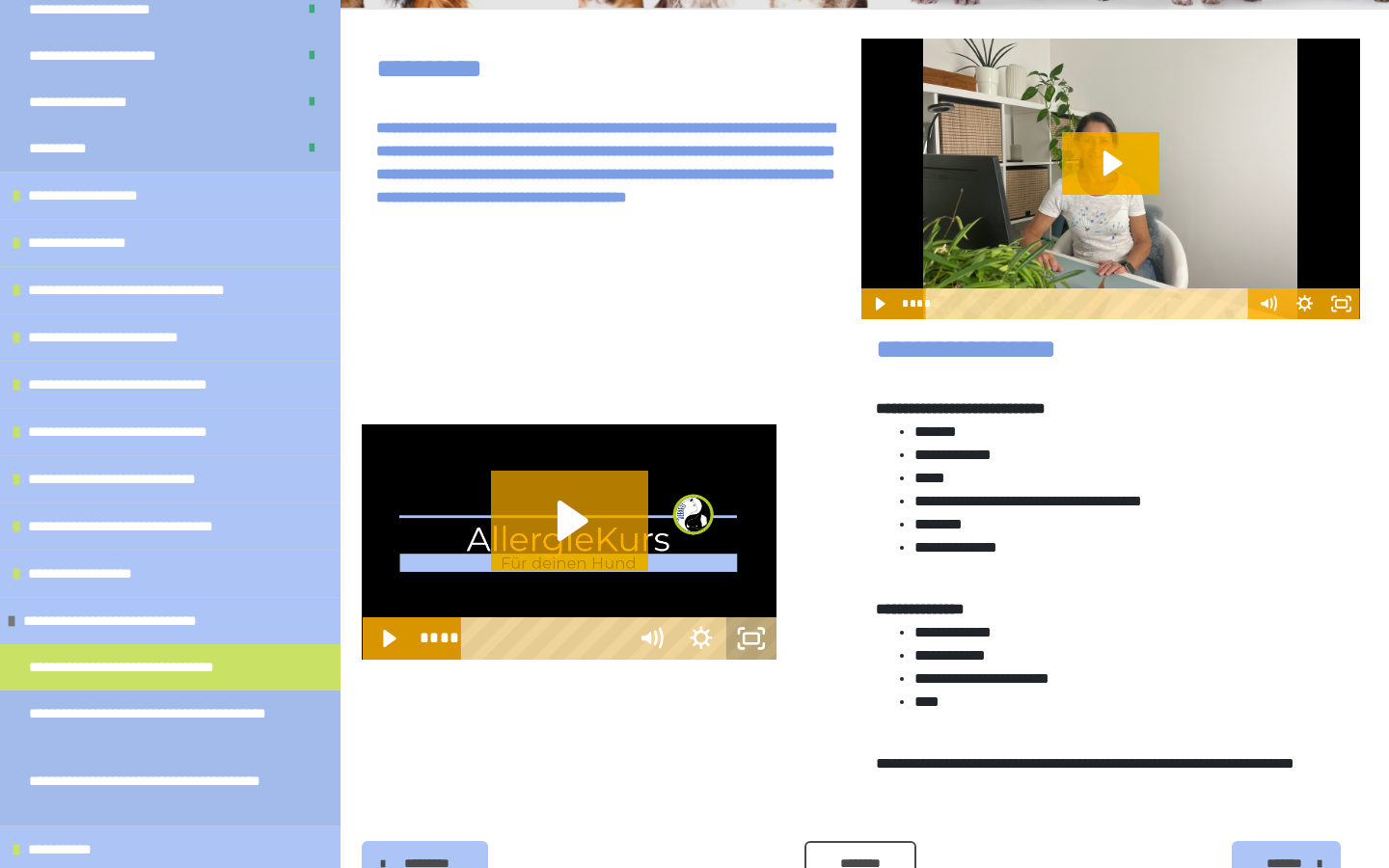 scroll, scrollTop: 161, scrollLeft: 0, axis: vertical 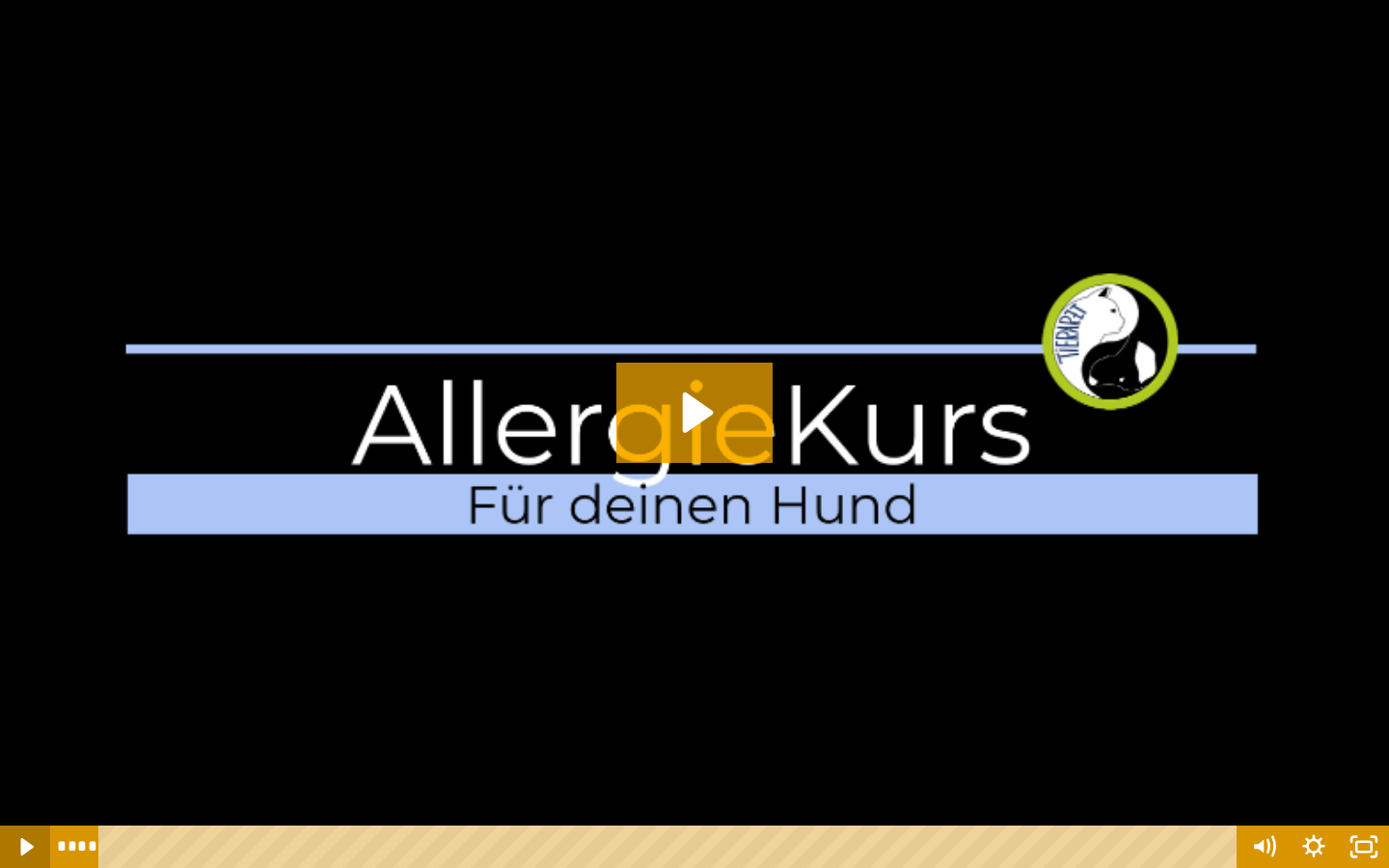click 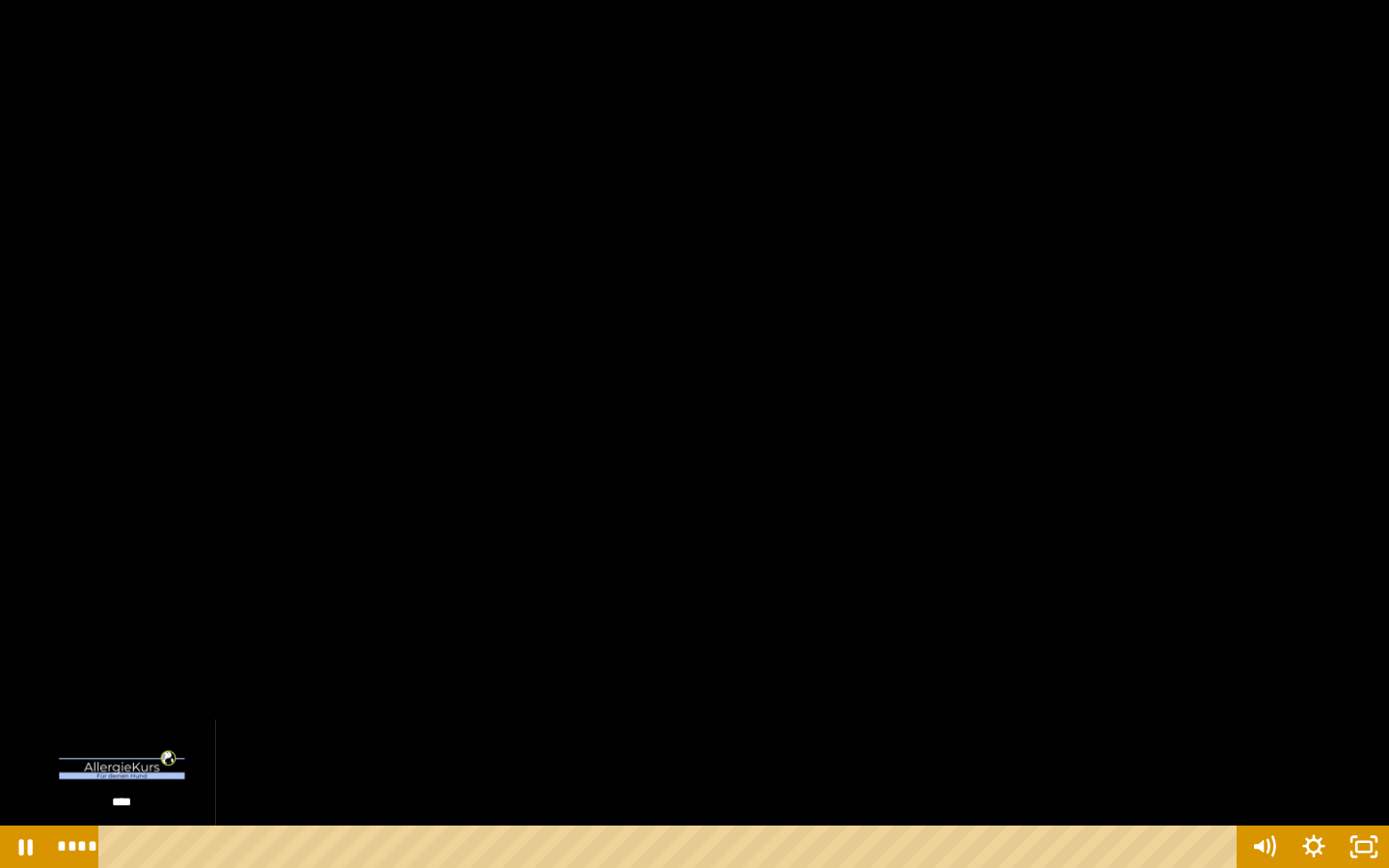 click on "****" at bounding box center (671, 847) 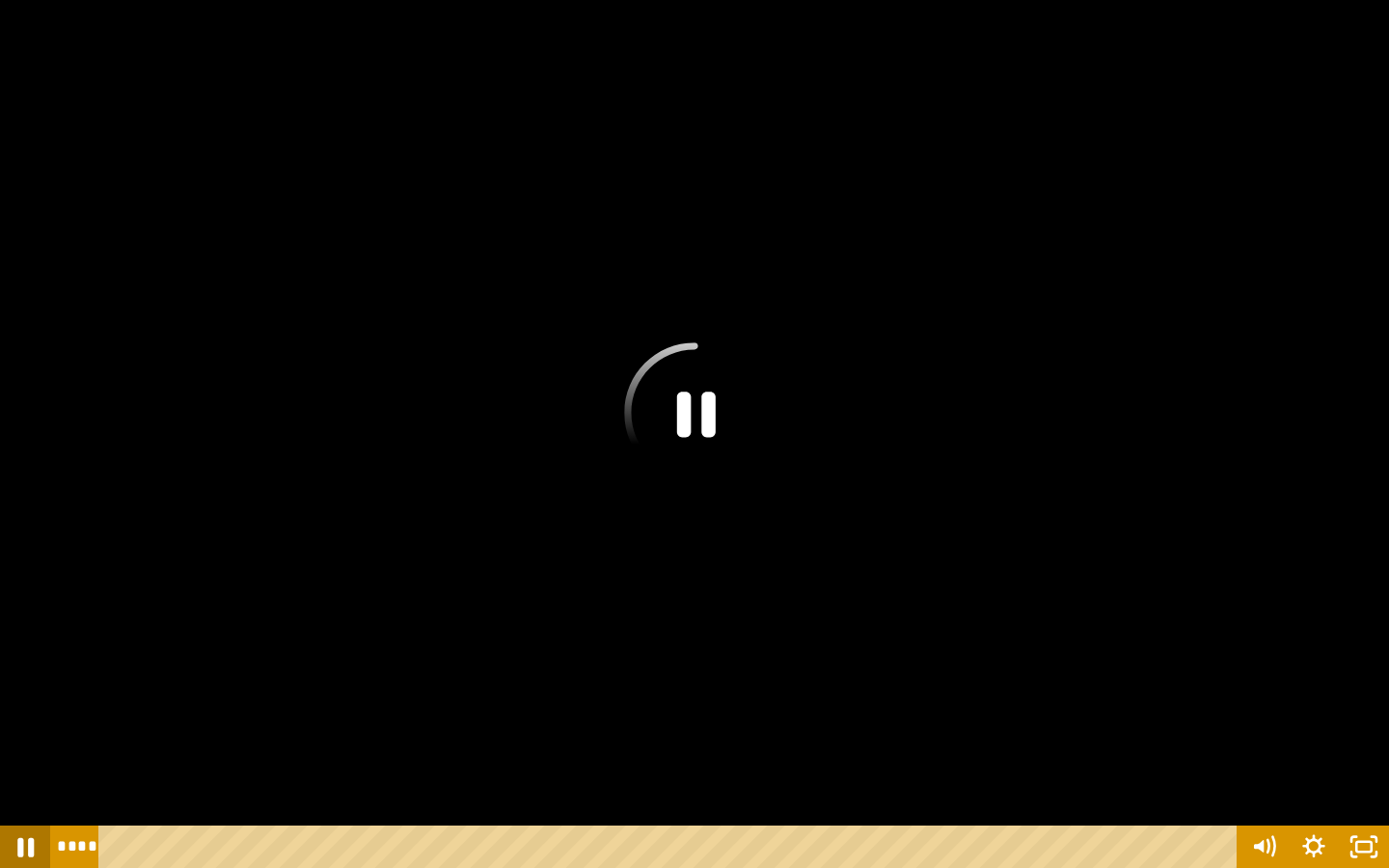 click 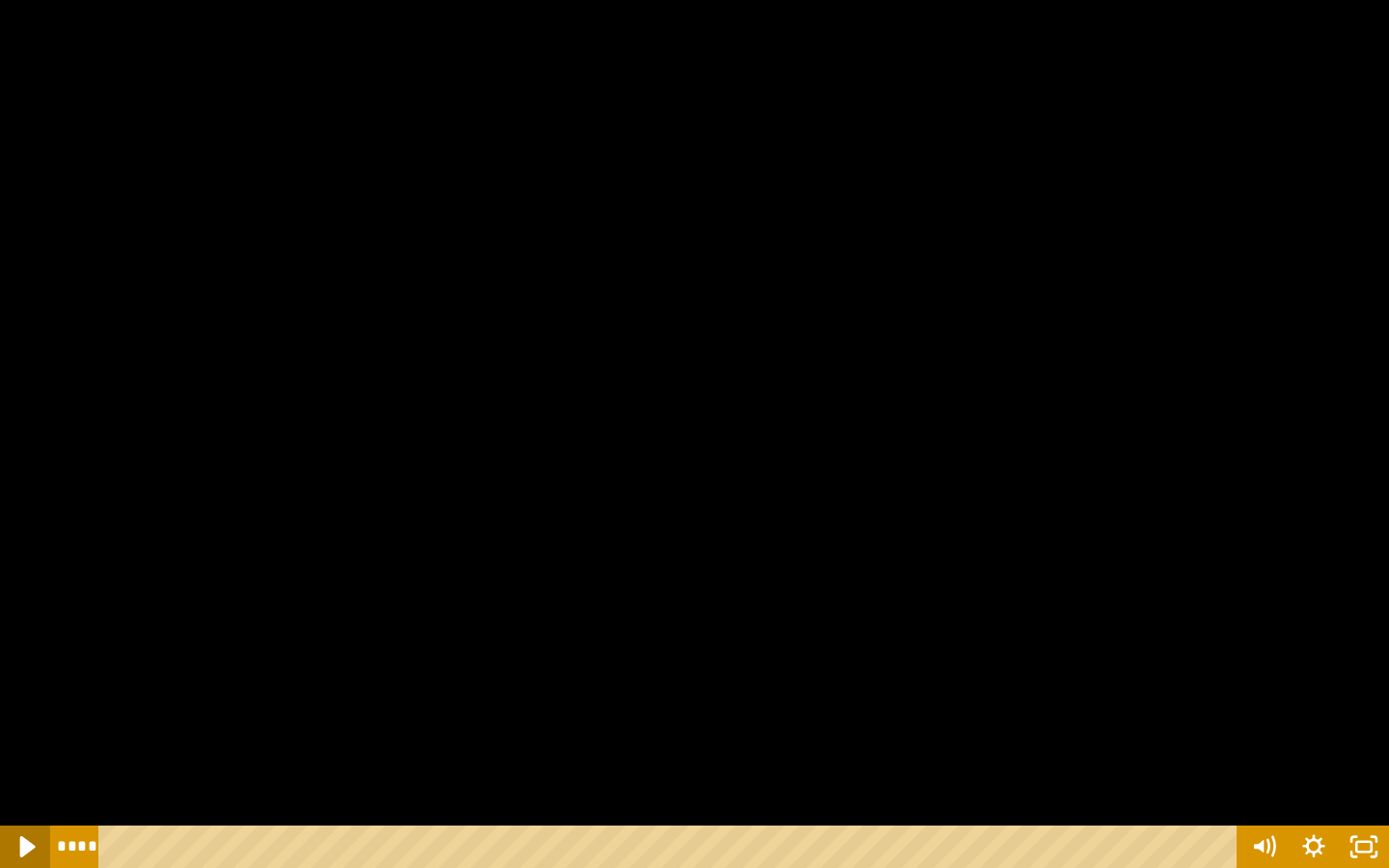 click 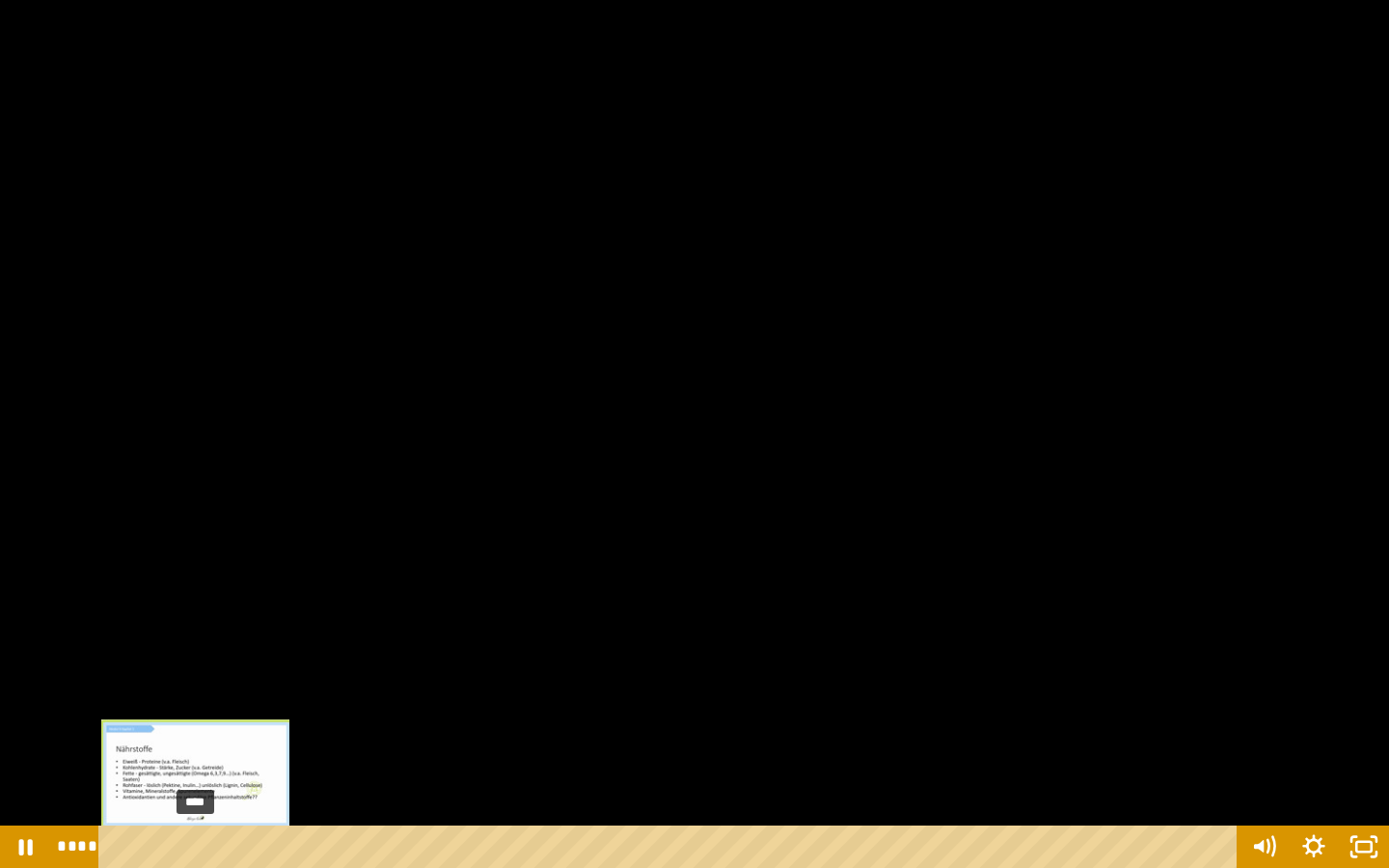click on "****" at bounding box center [671, 847] 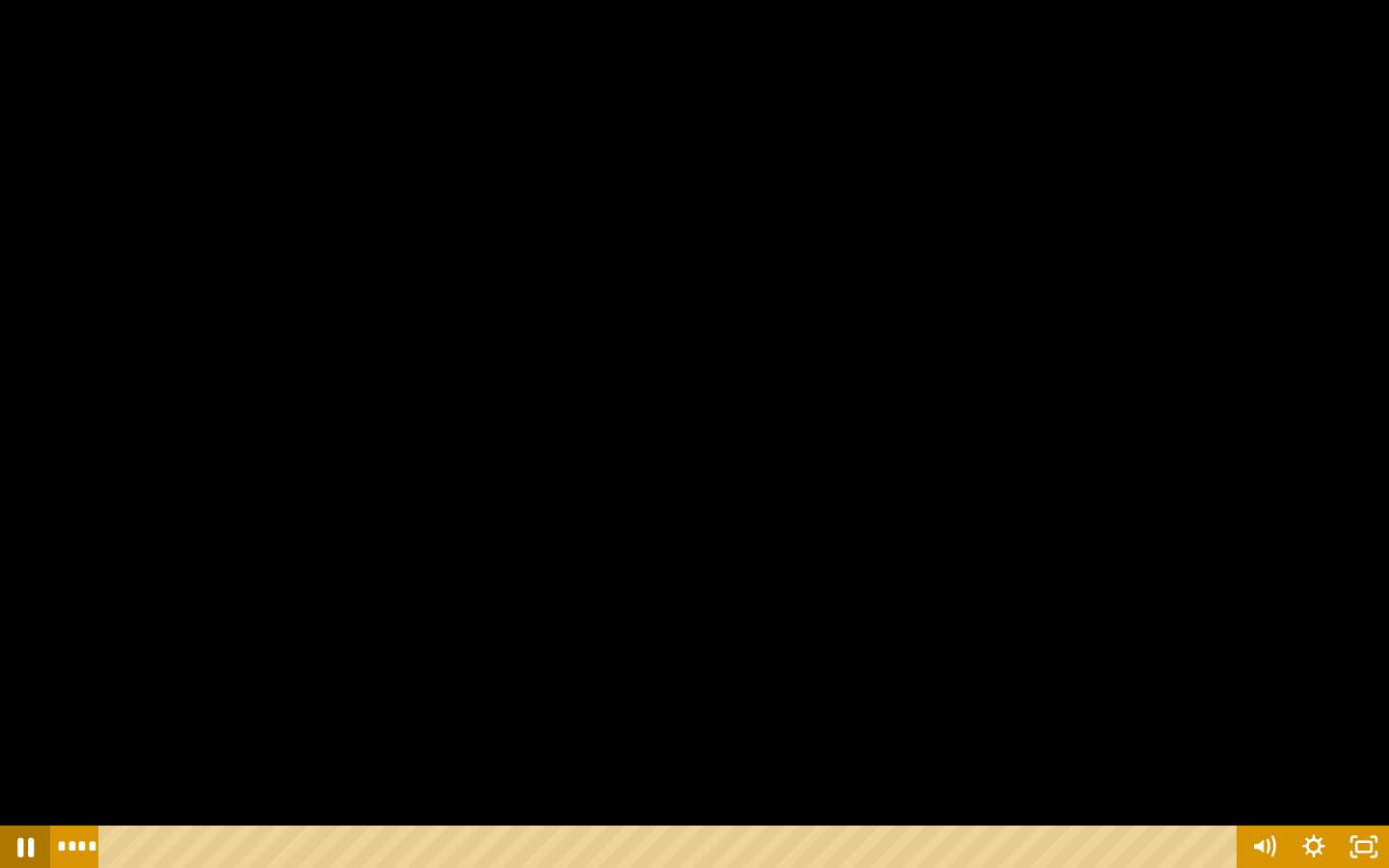 click 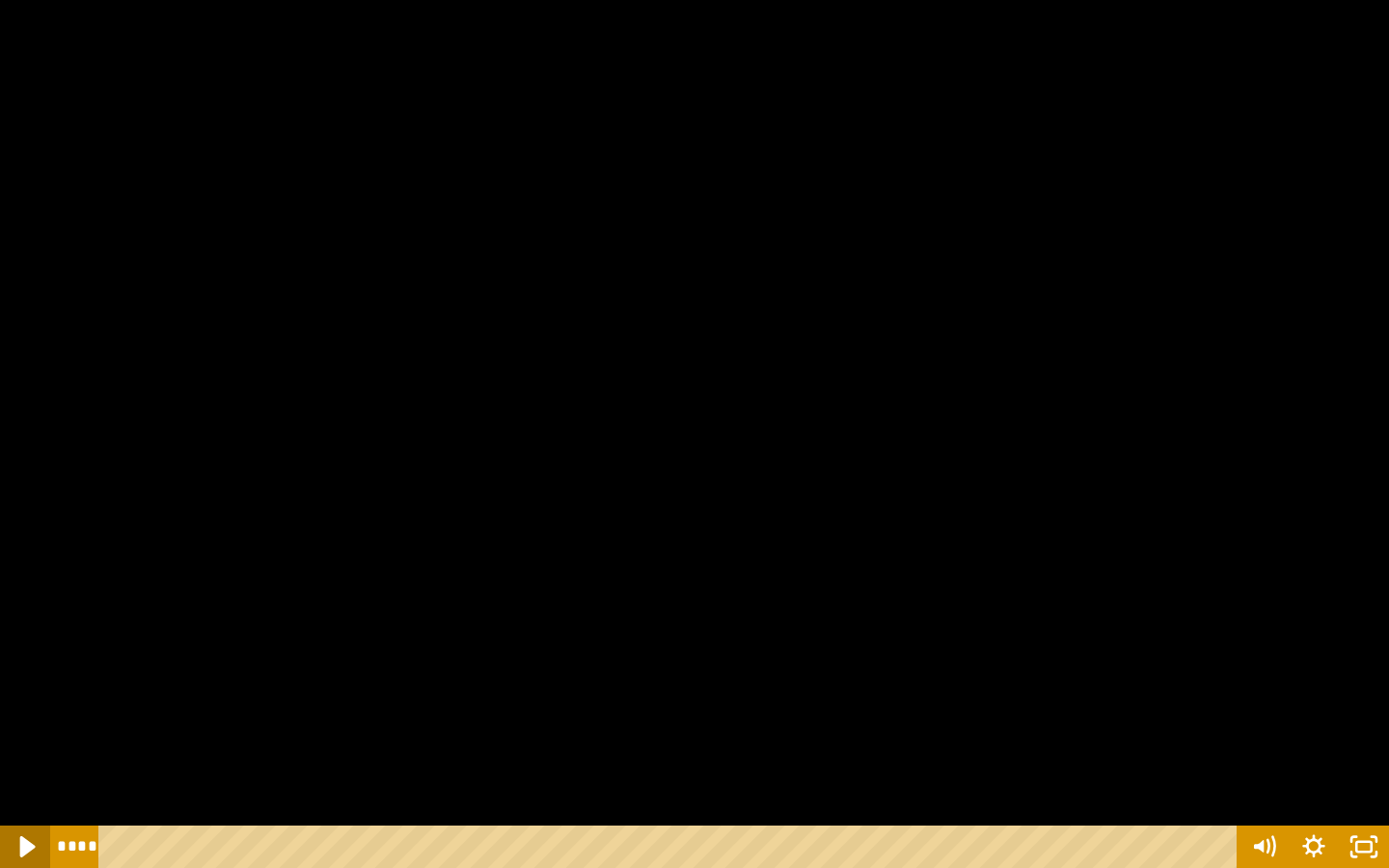 click 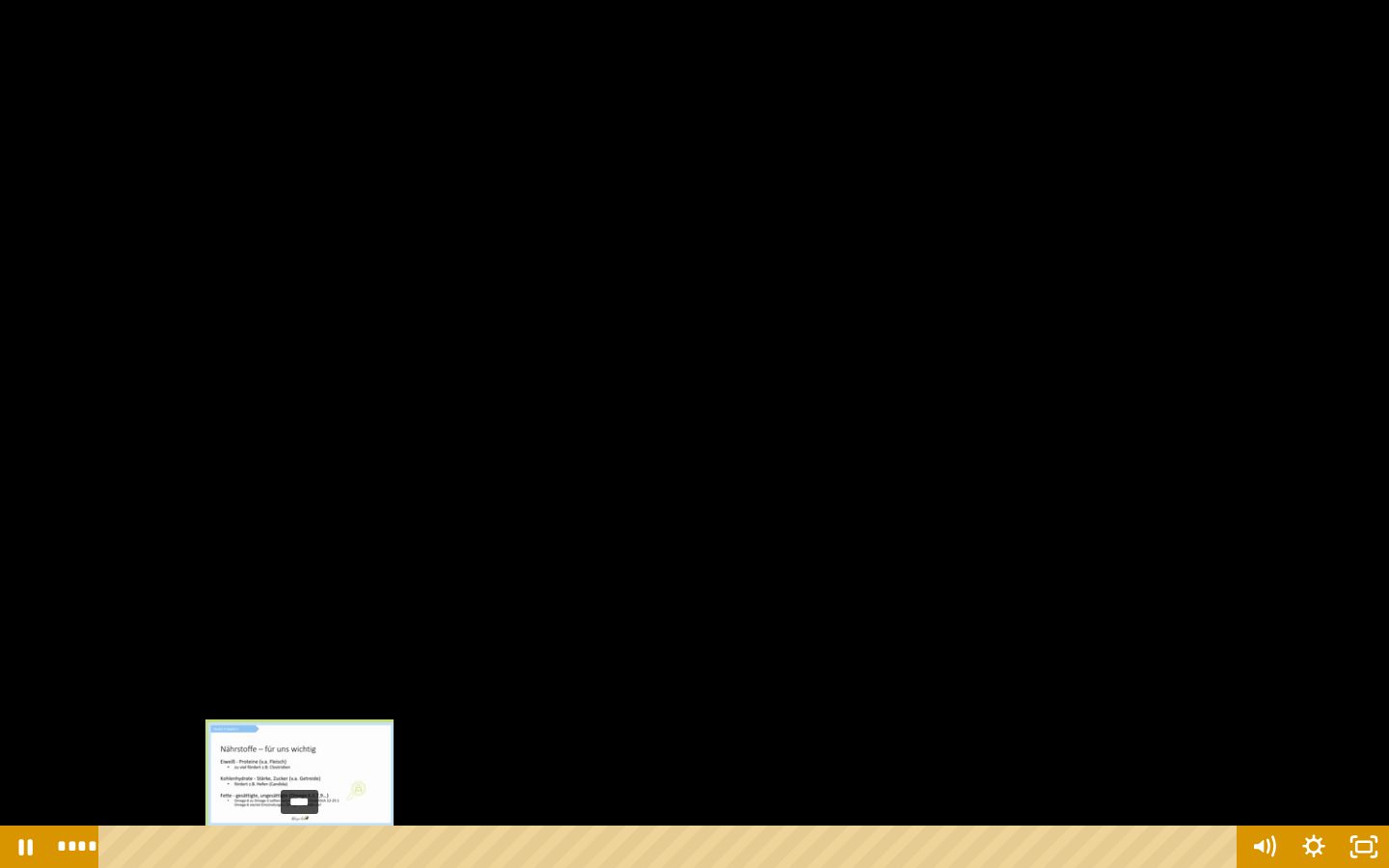 click on "****" at bounding box center [671, 847] 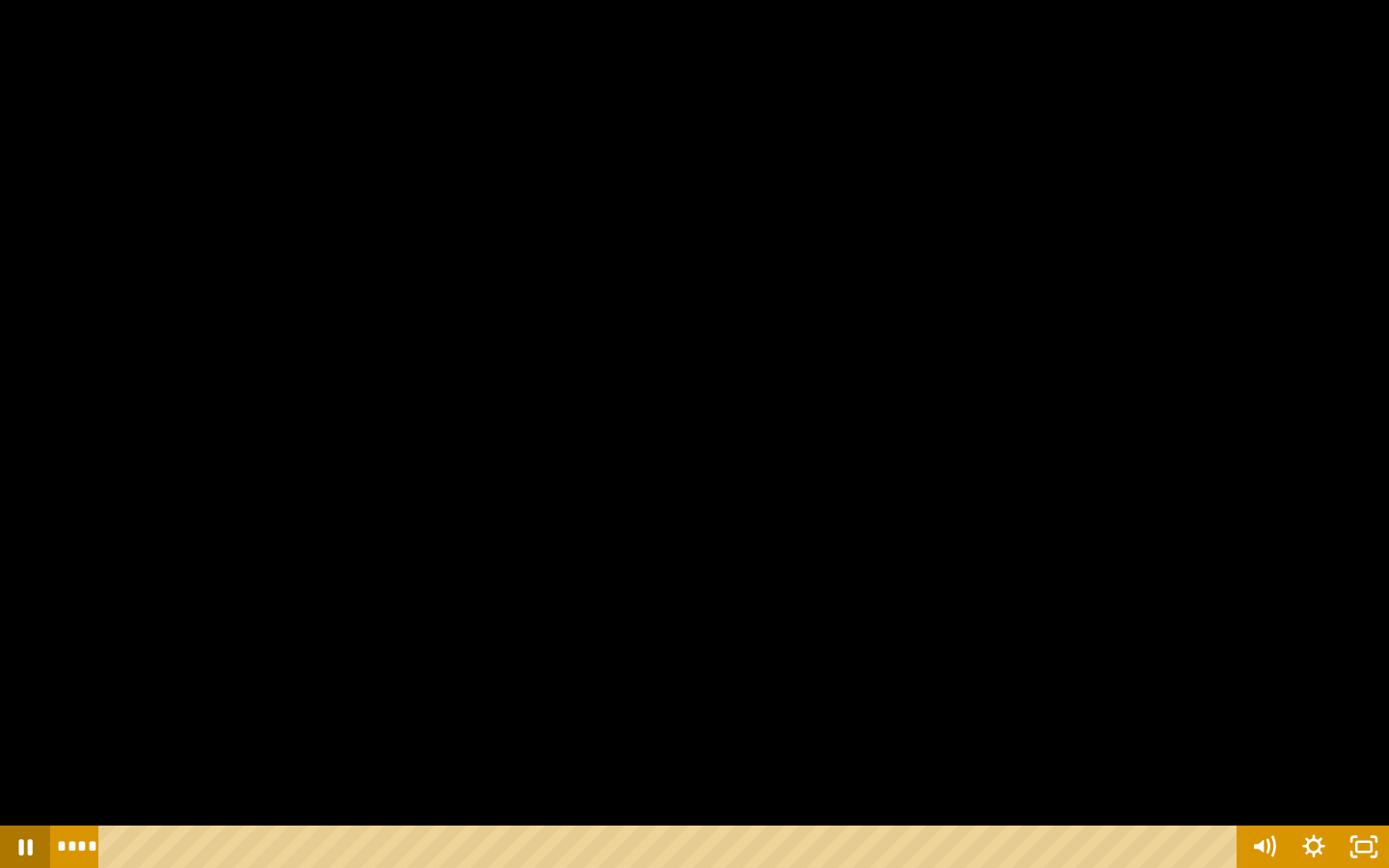 click 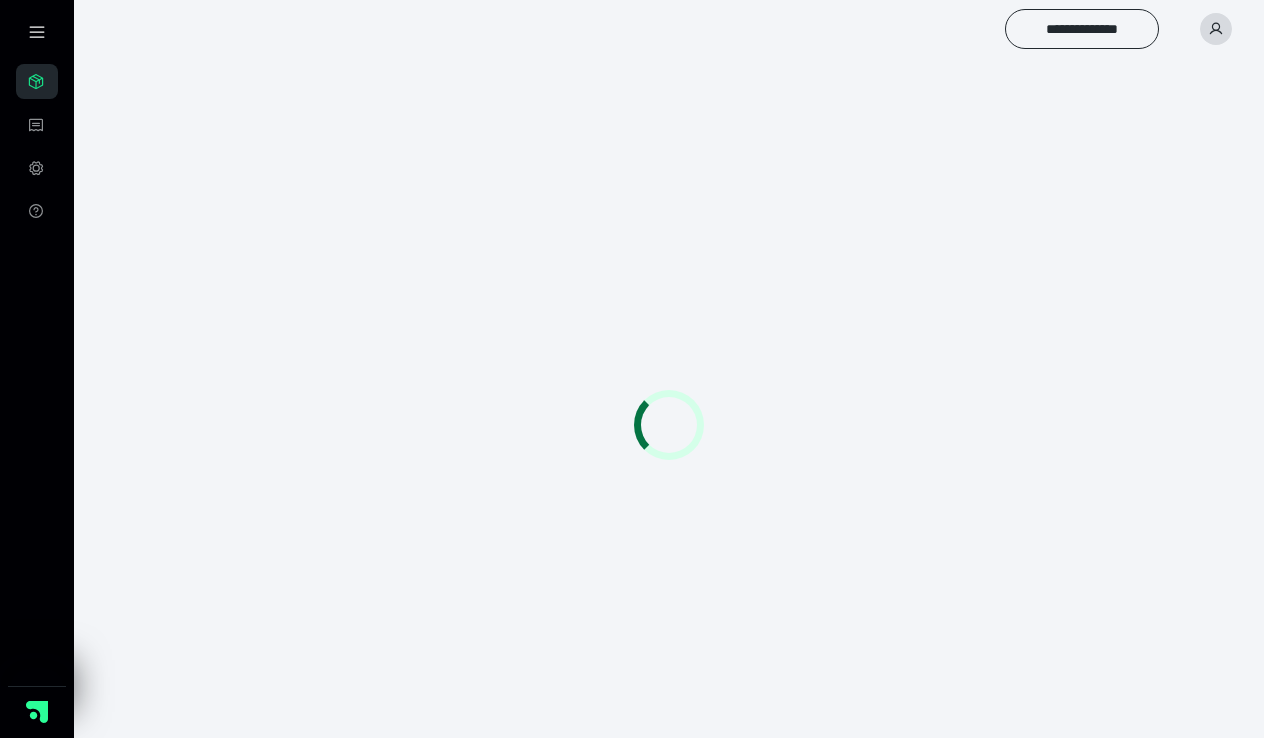 scroll, scrollTop: 0, scrollLeft: 0, axis: both 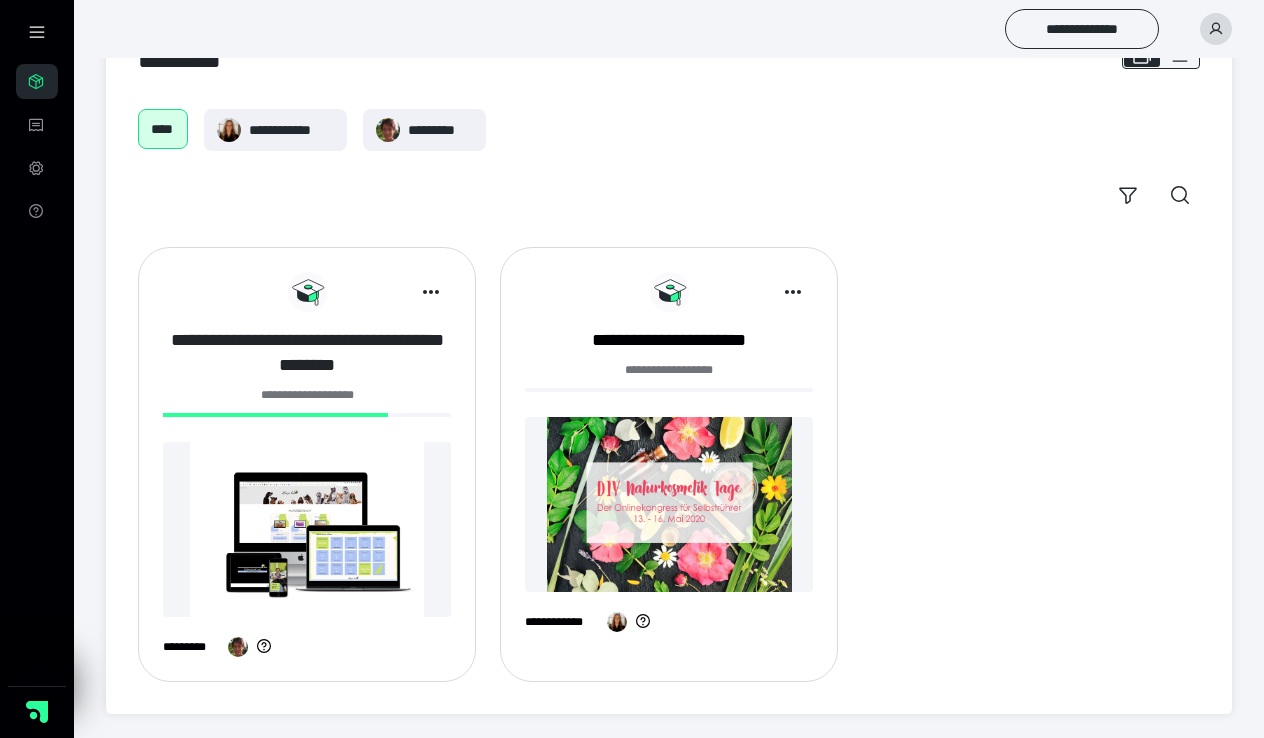 click on "**********" at bounding box center (307, 353) 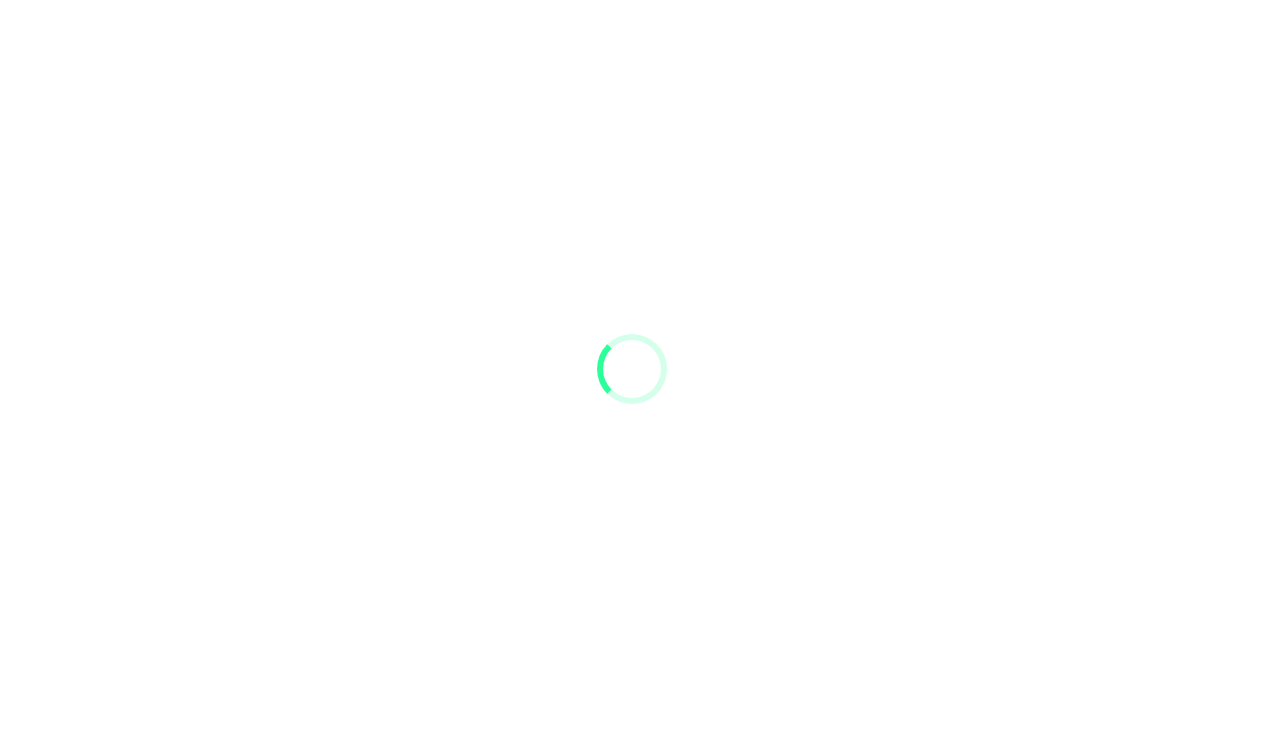 scroll, scrollTop: 0, scrollLeft: 0, axis: both 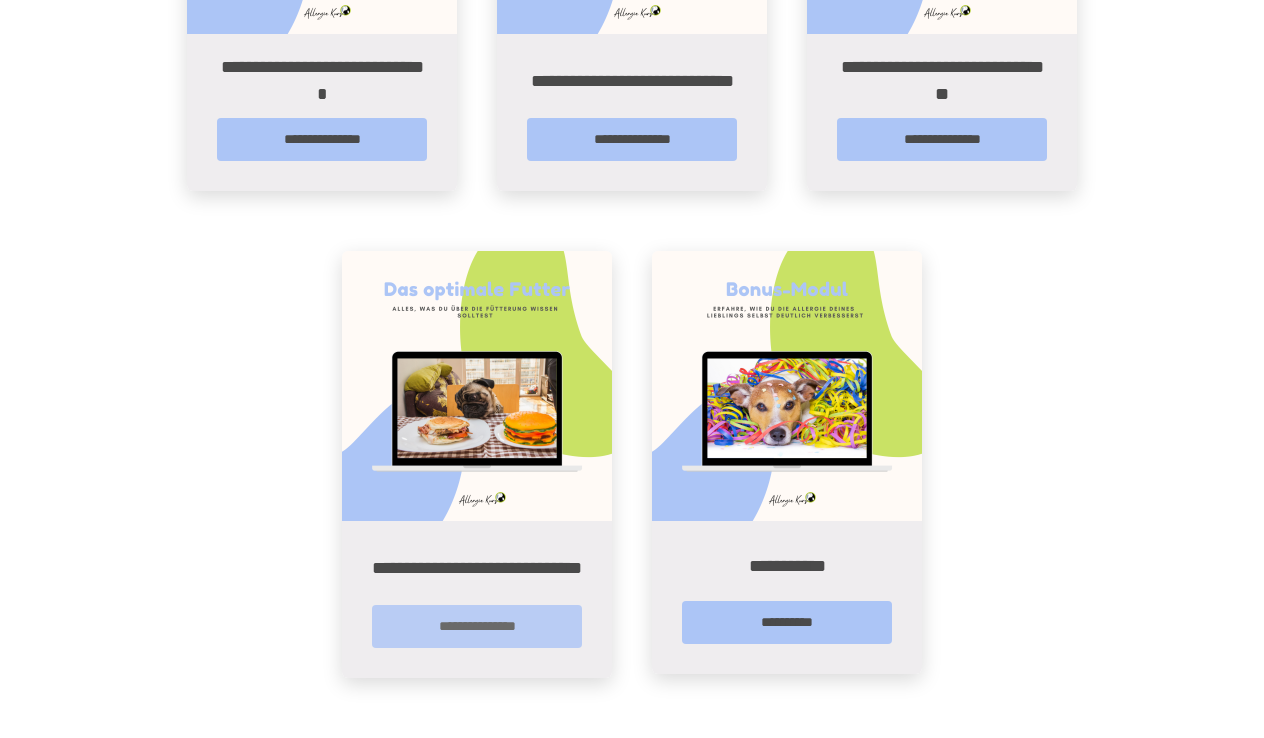 click on "**********" at bounding box center (477, 626) 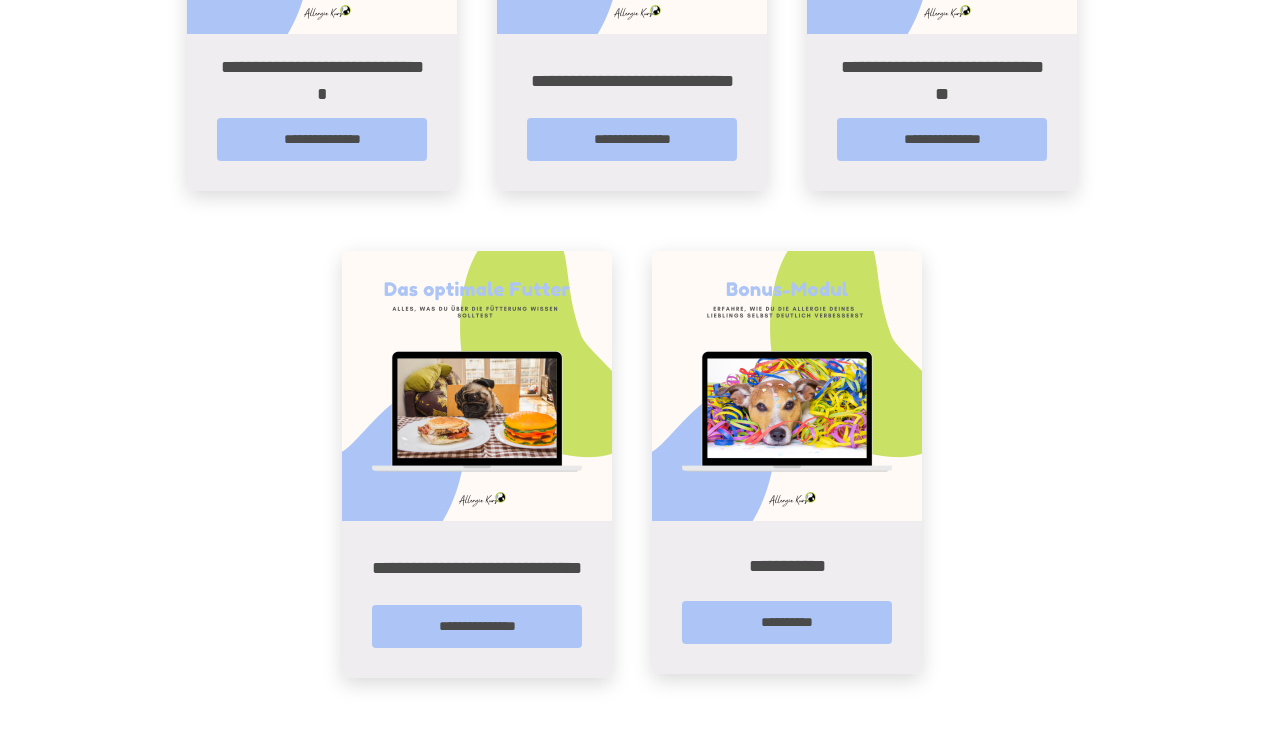 scroll, scrollTop: 0, scrollLeft: 0, axis: both 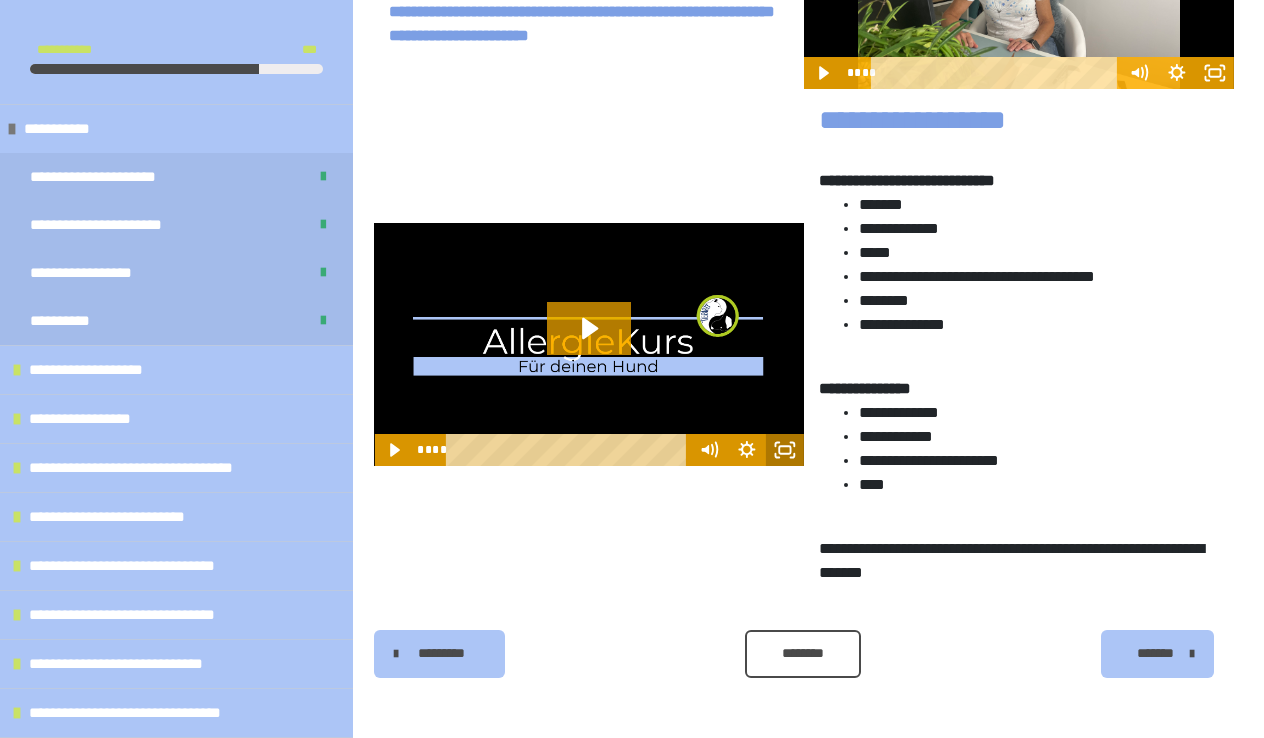click 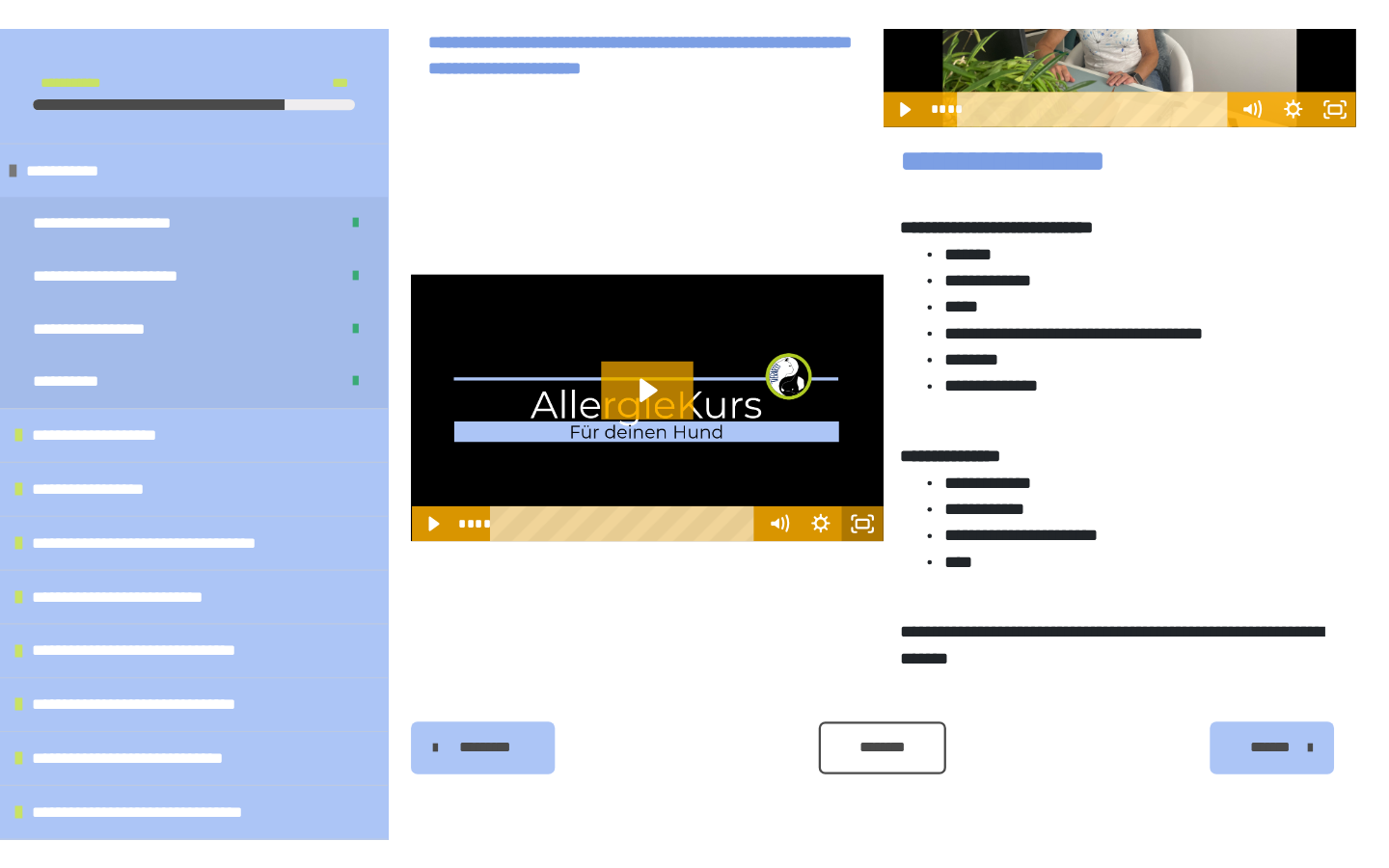 scroll, scrollTop: 311, scrollLeft: 0, axis: vertical 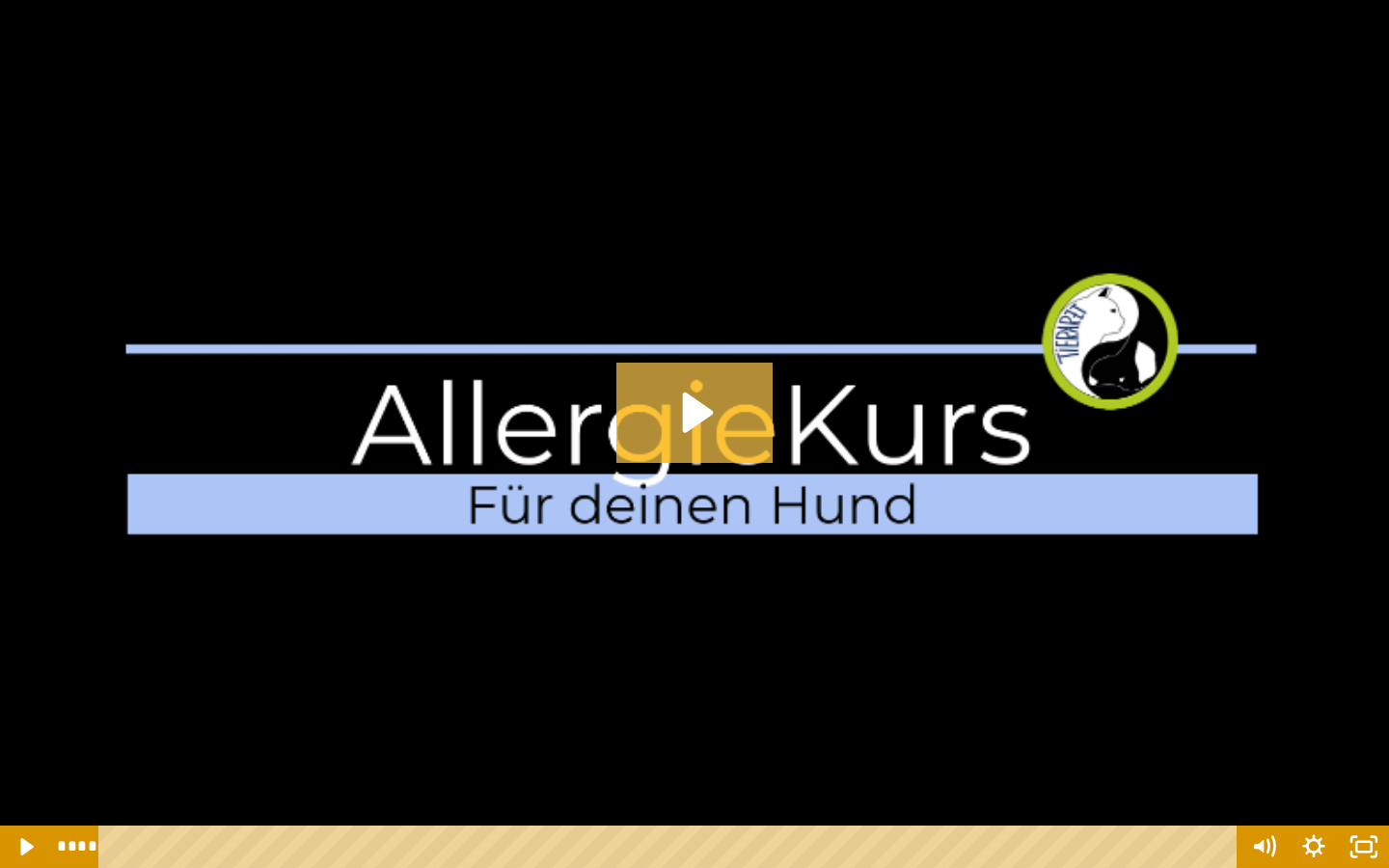 click 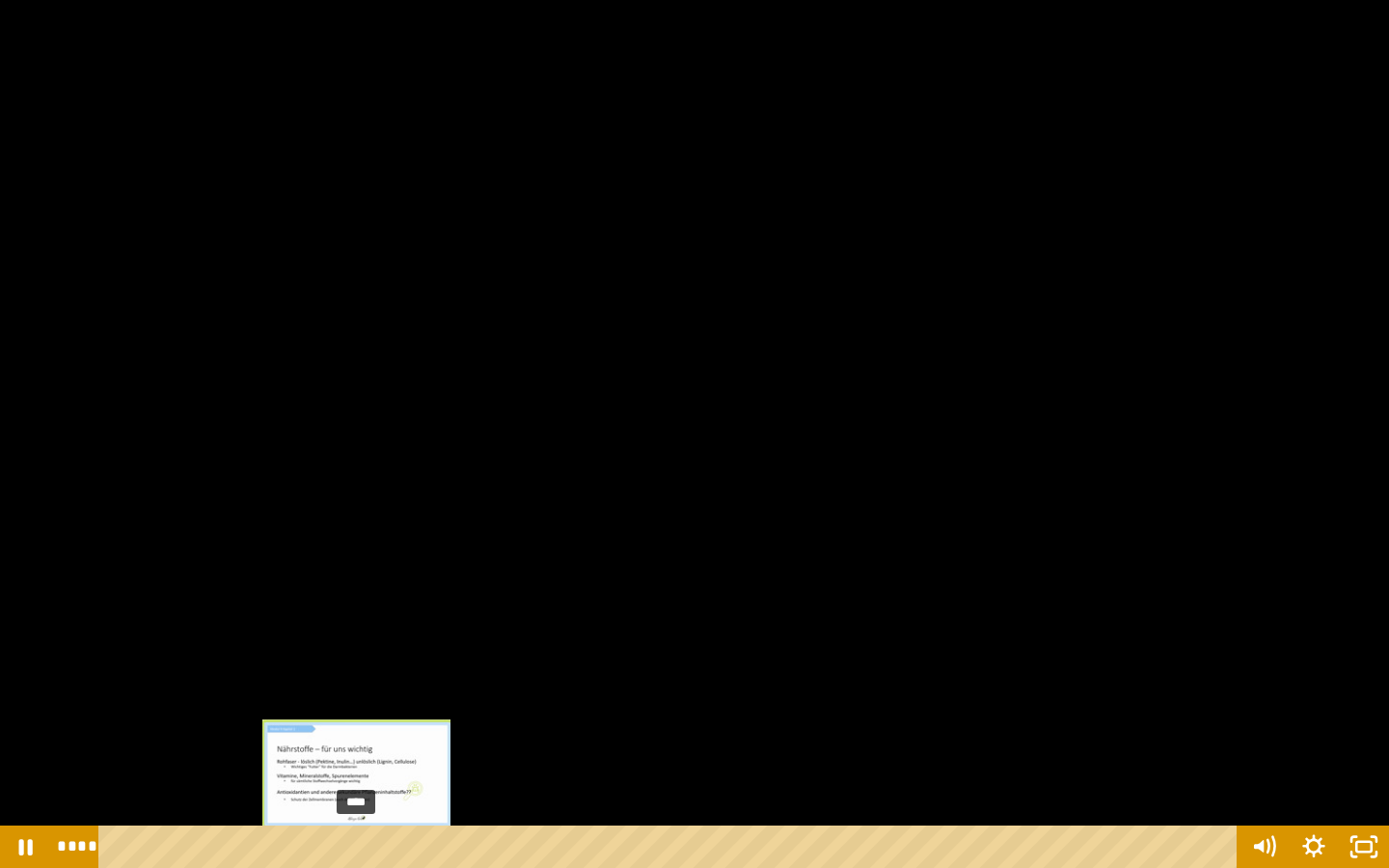 click on "****" at bounding box center (671, 847) 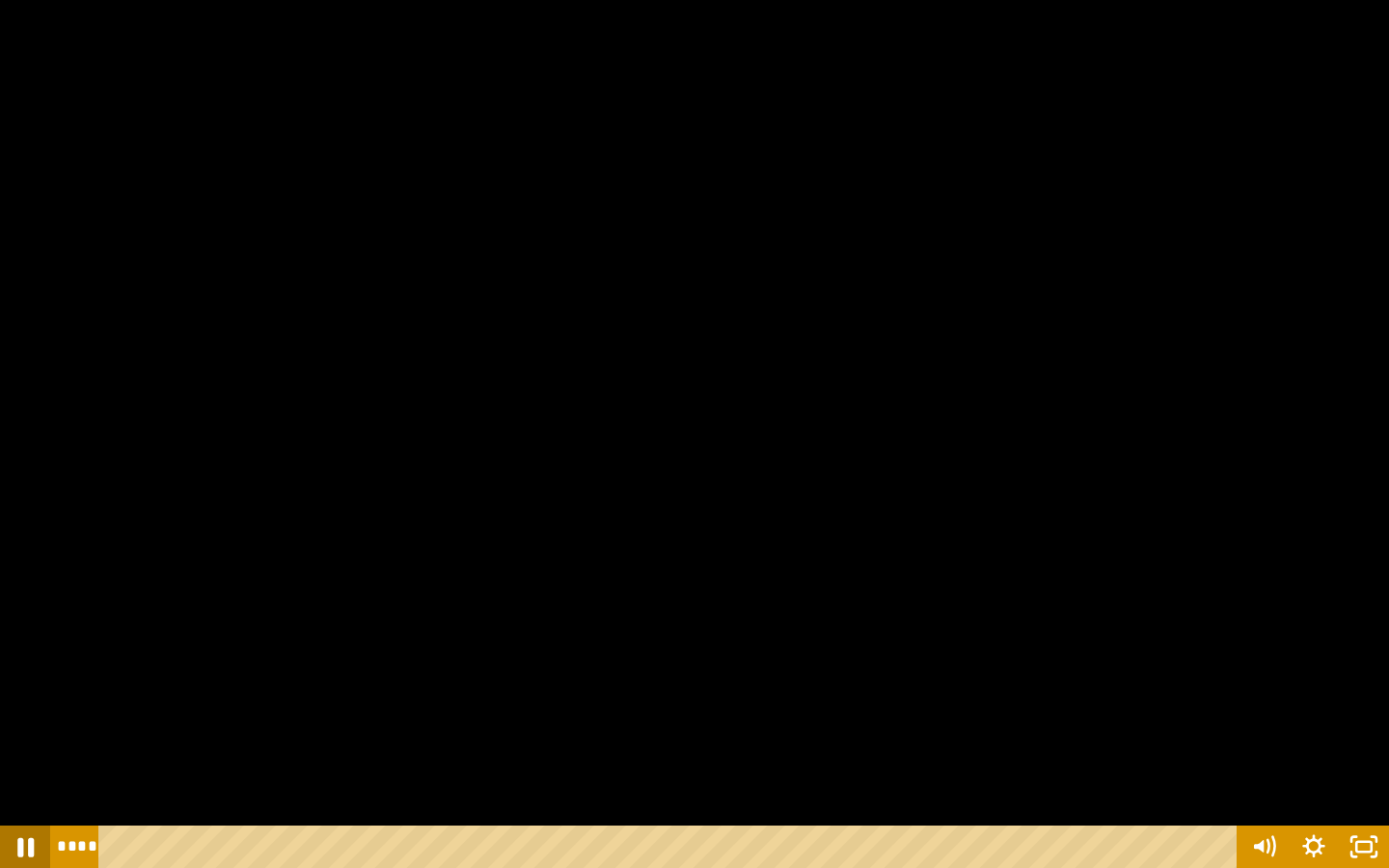 click 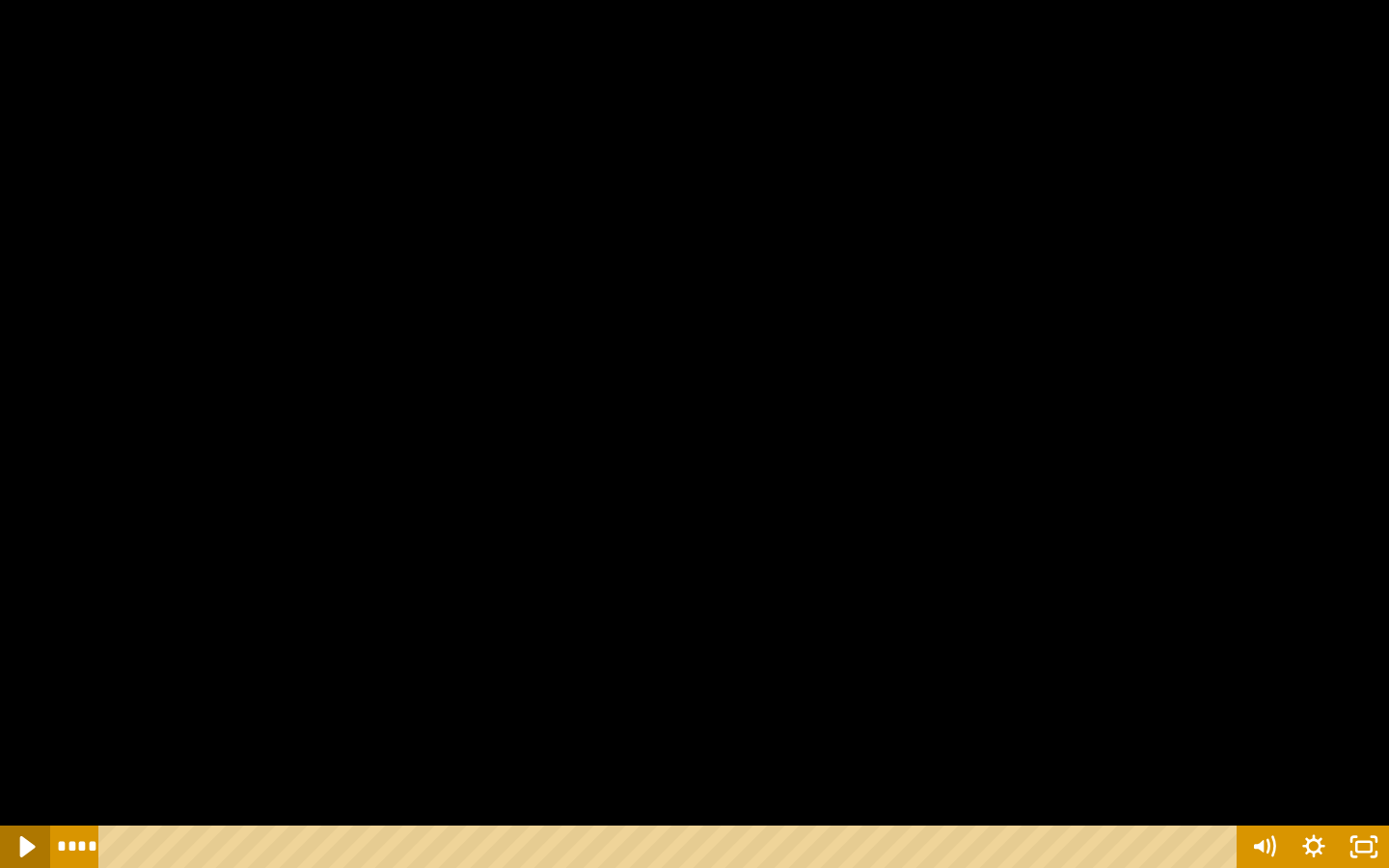 click 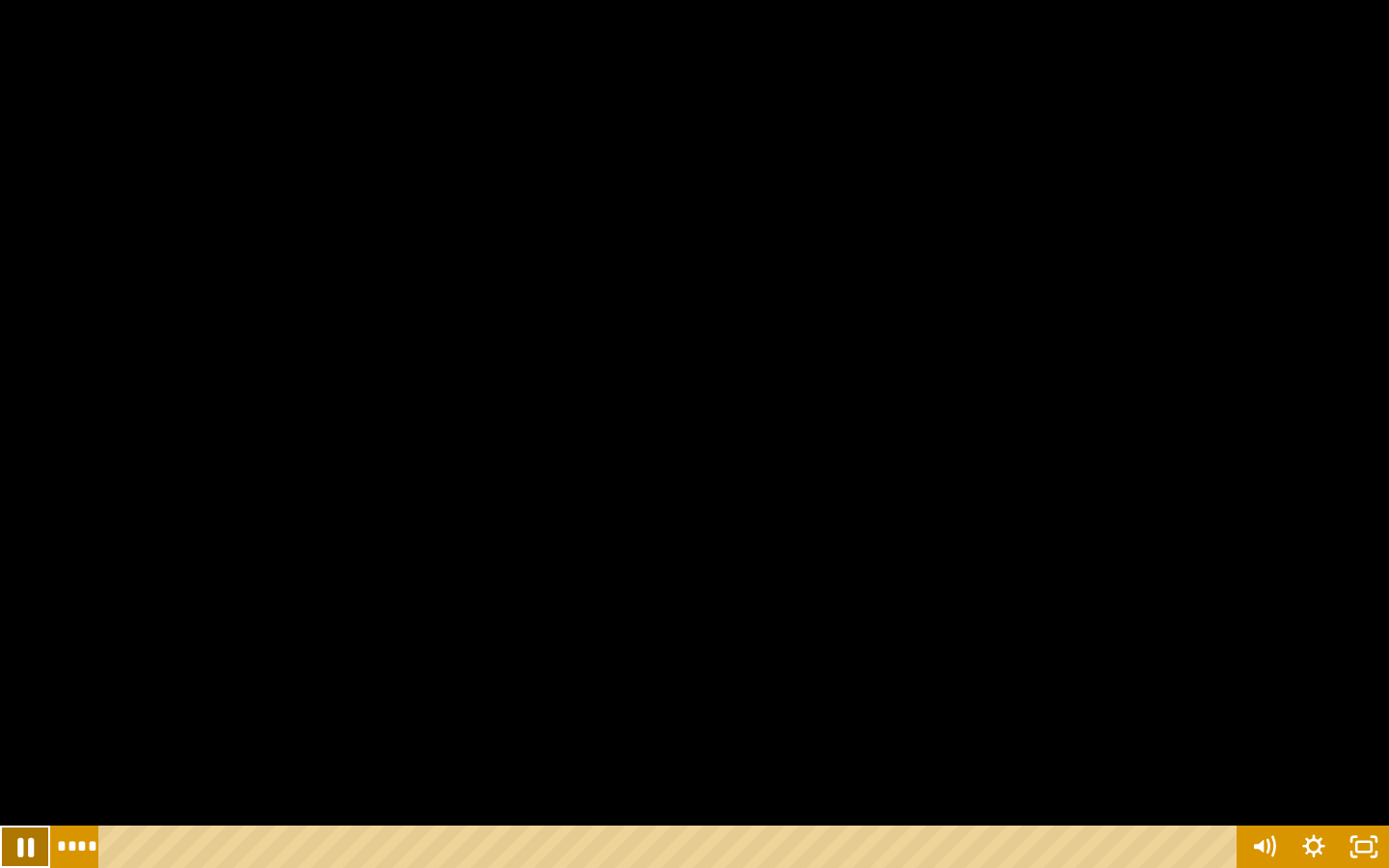 click 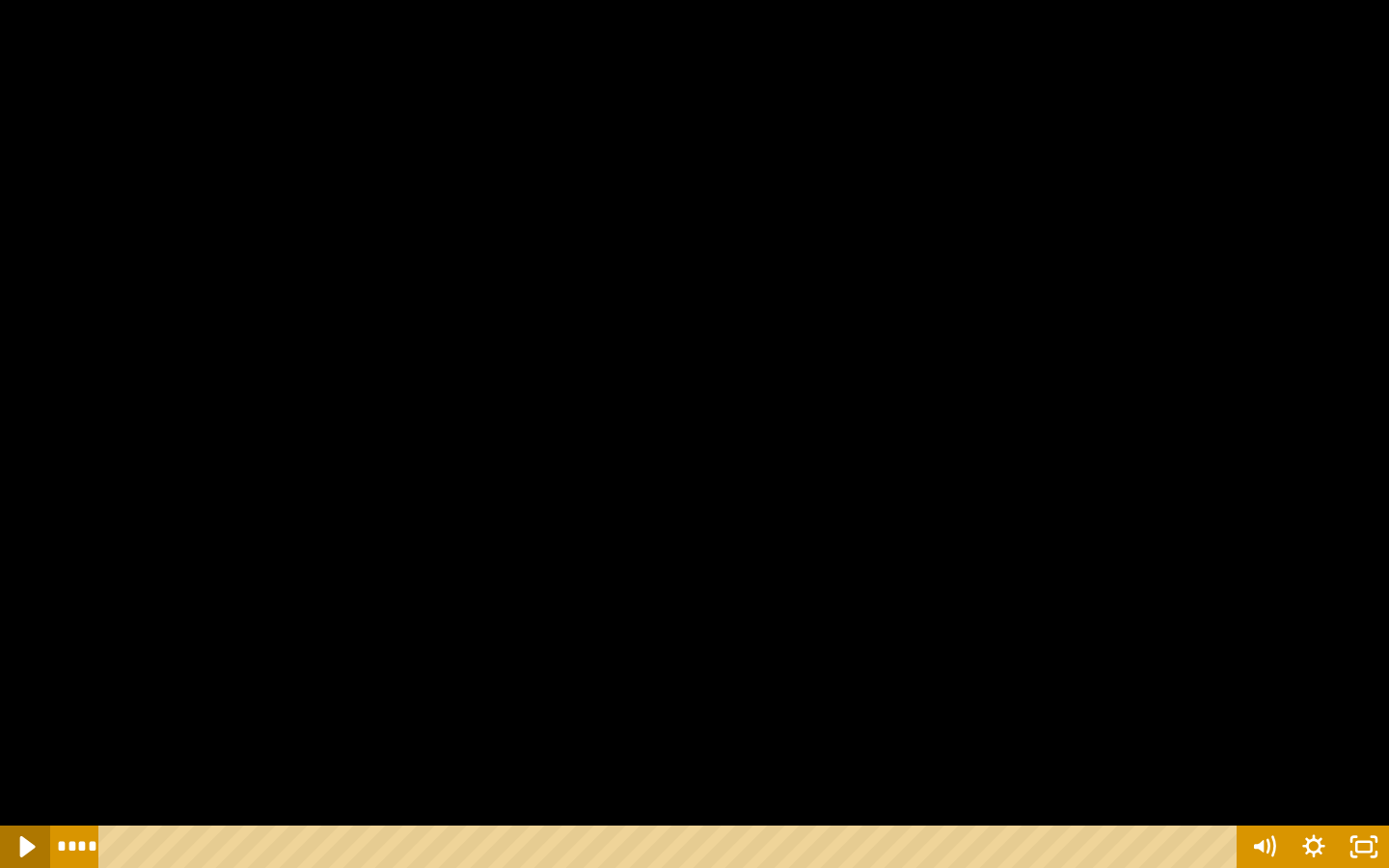 click 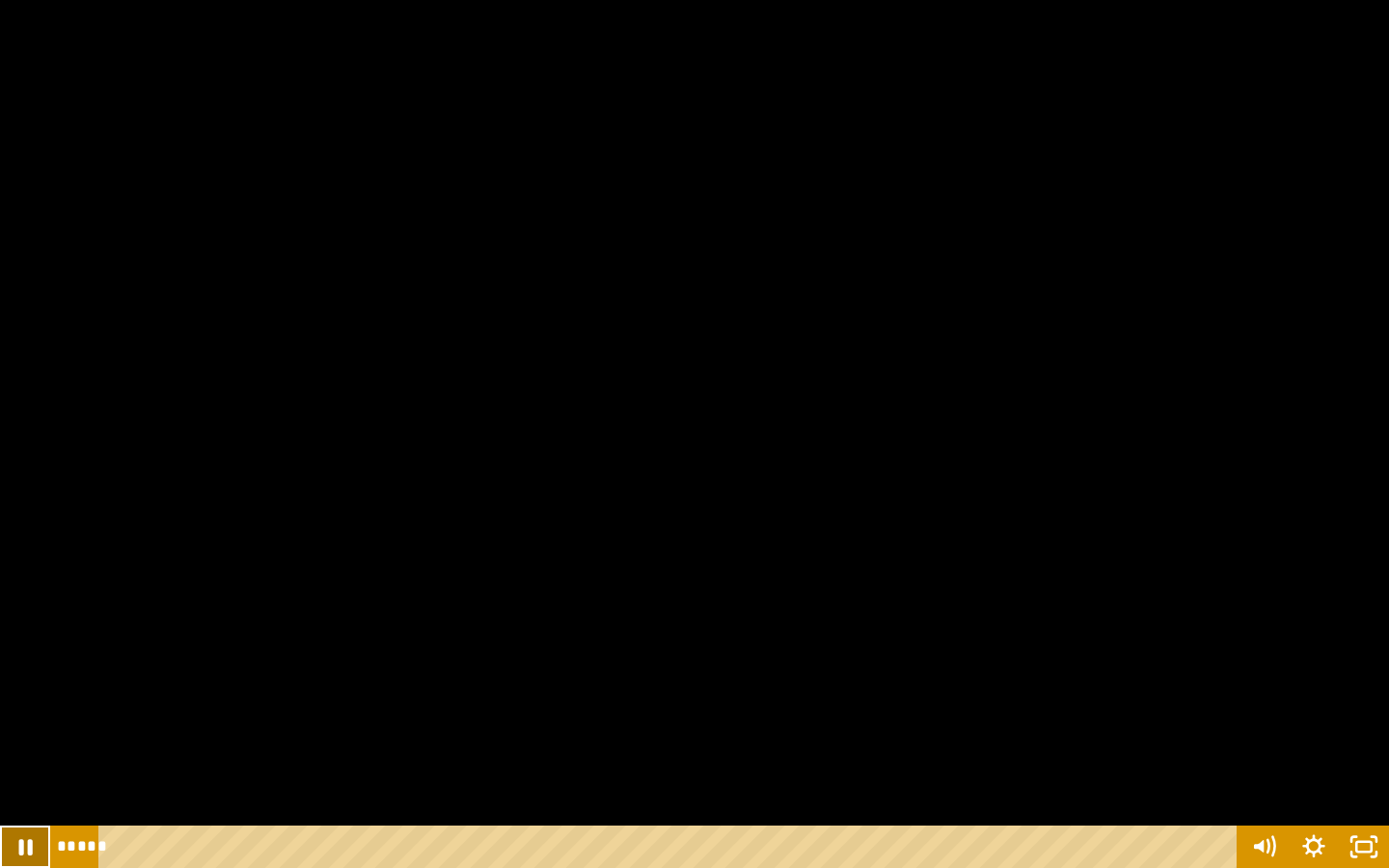 click 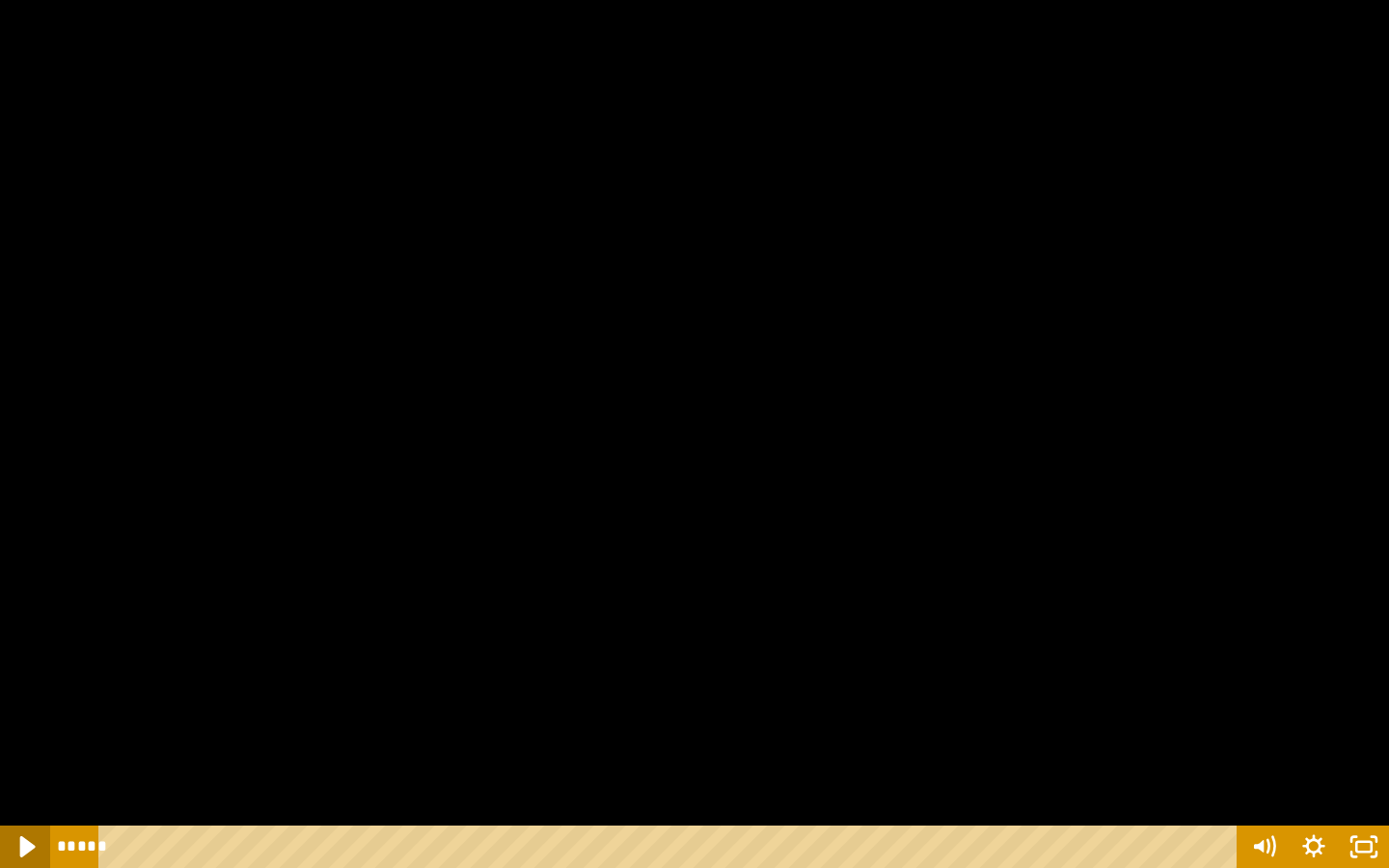 click 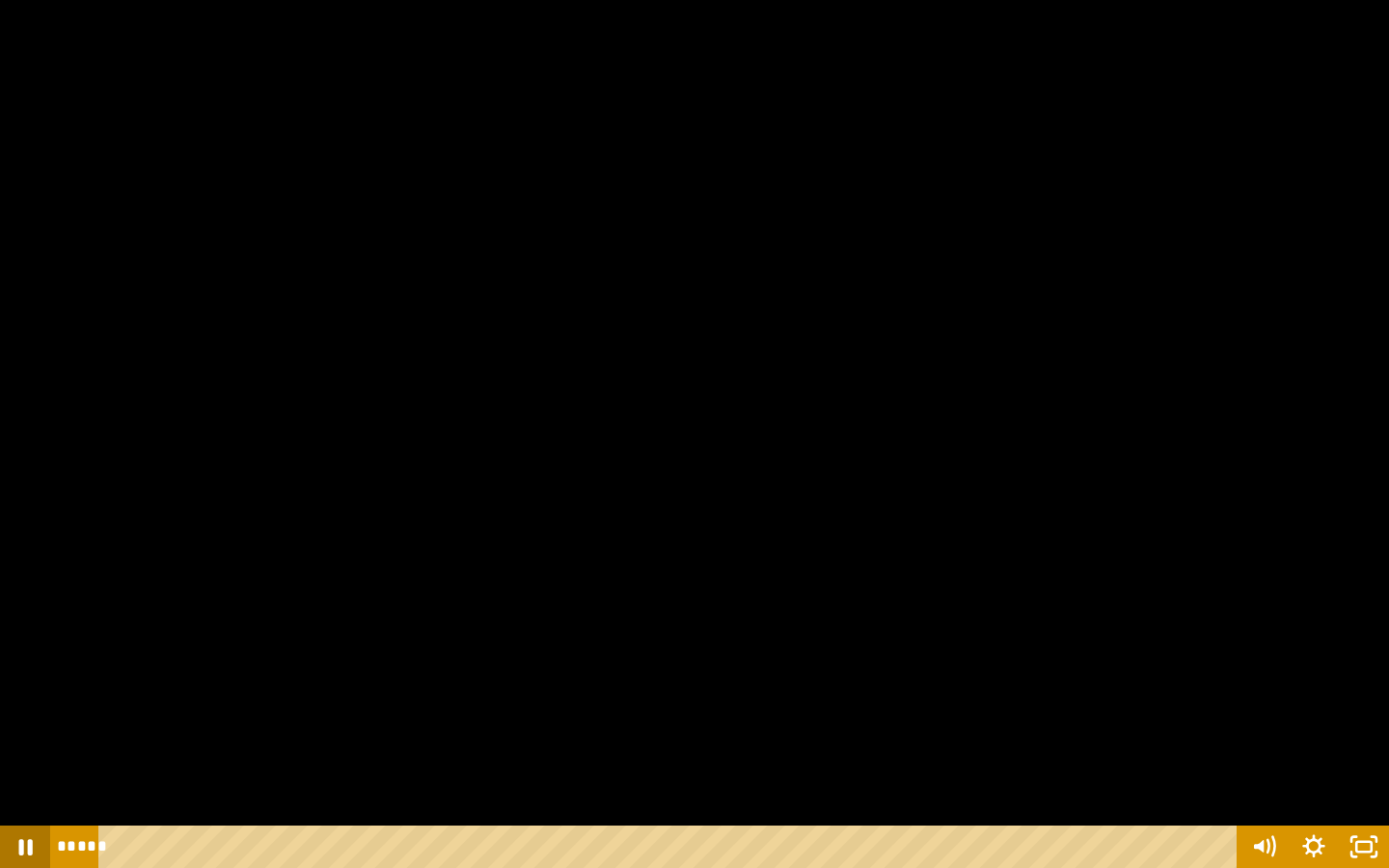 click 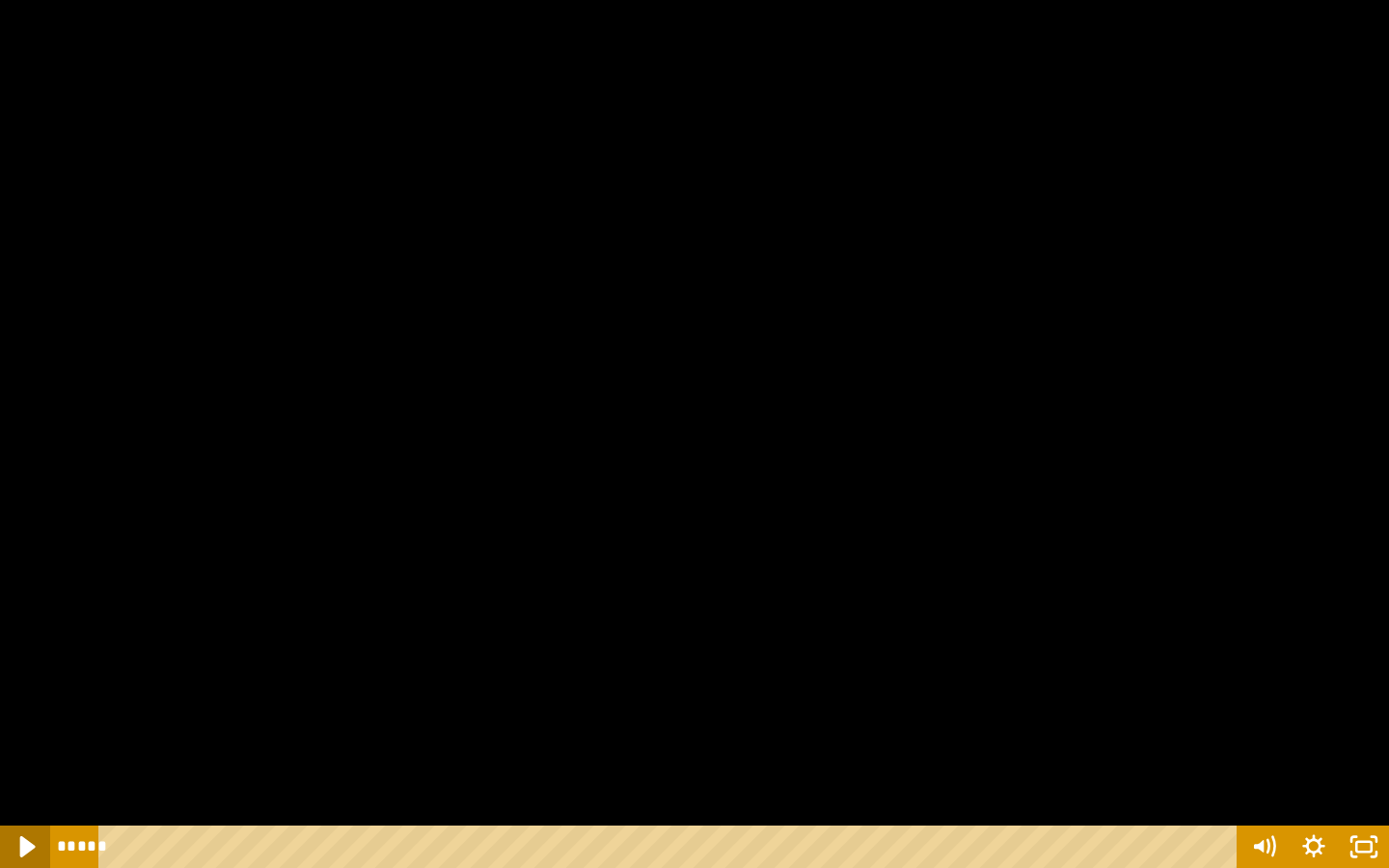 click 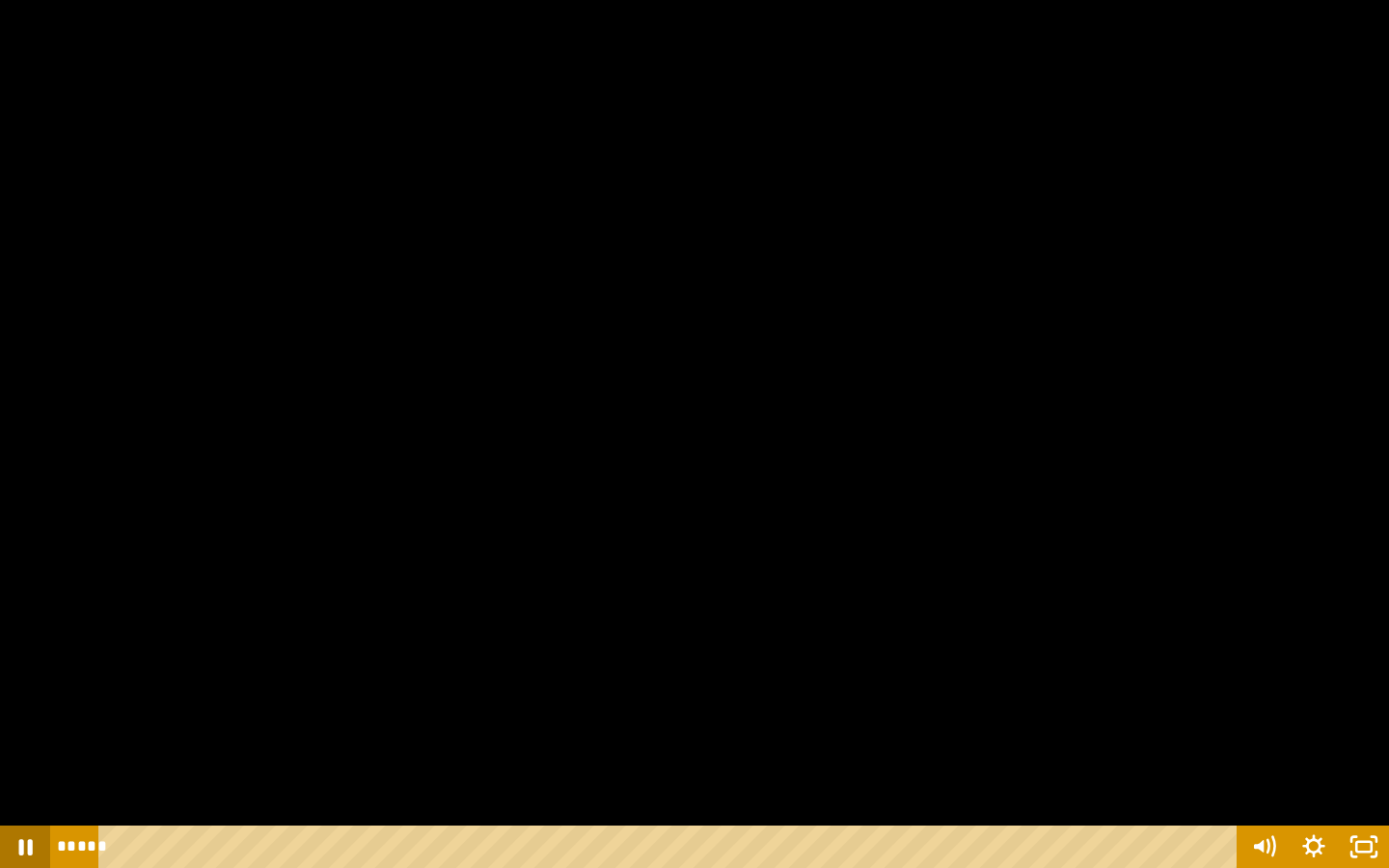 click 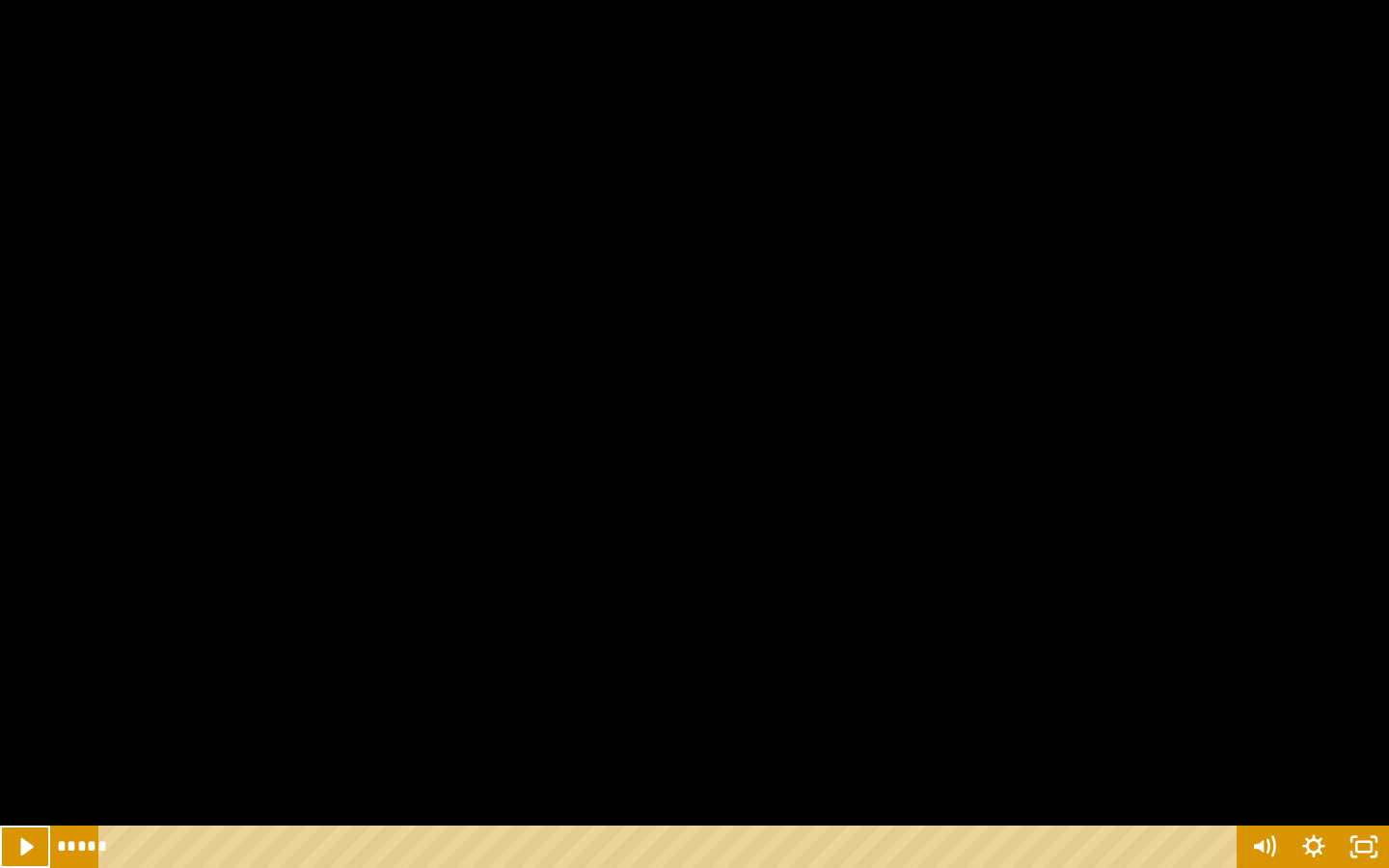 click at bounding box center (694, 434) 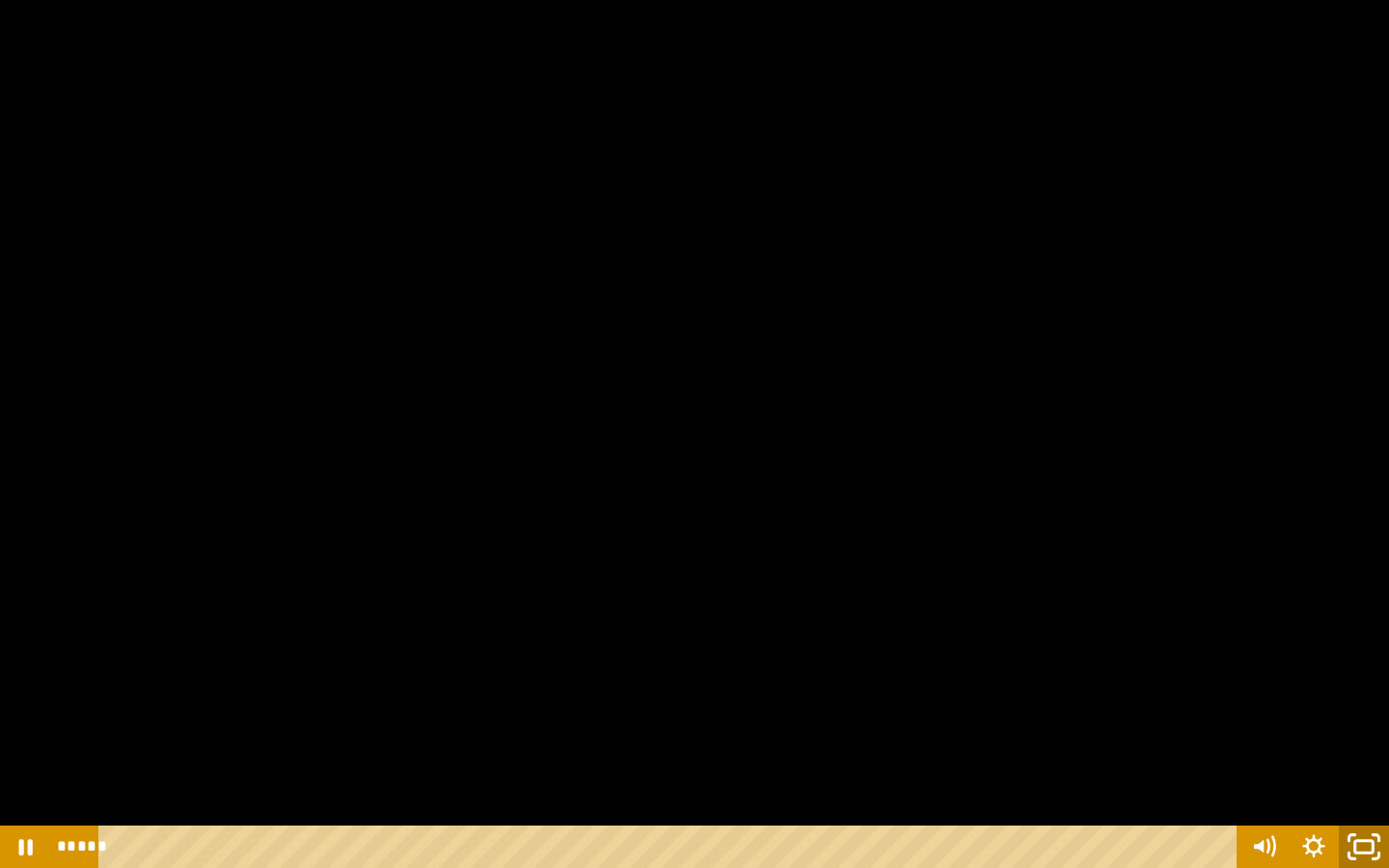 click 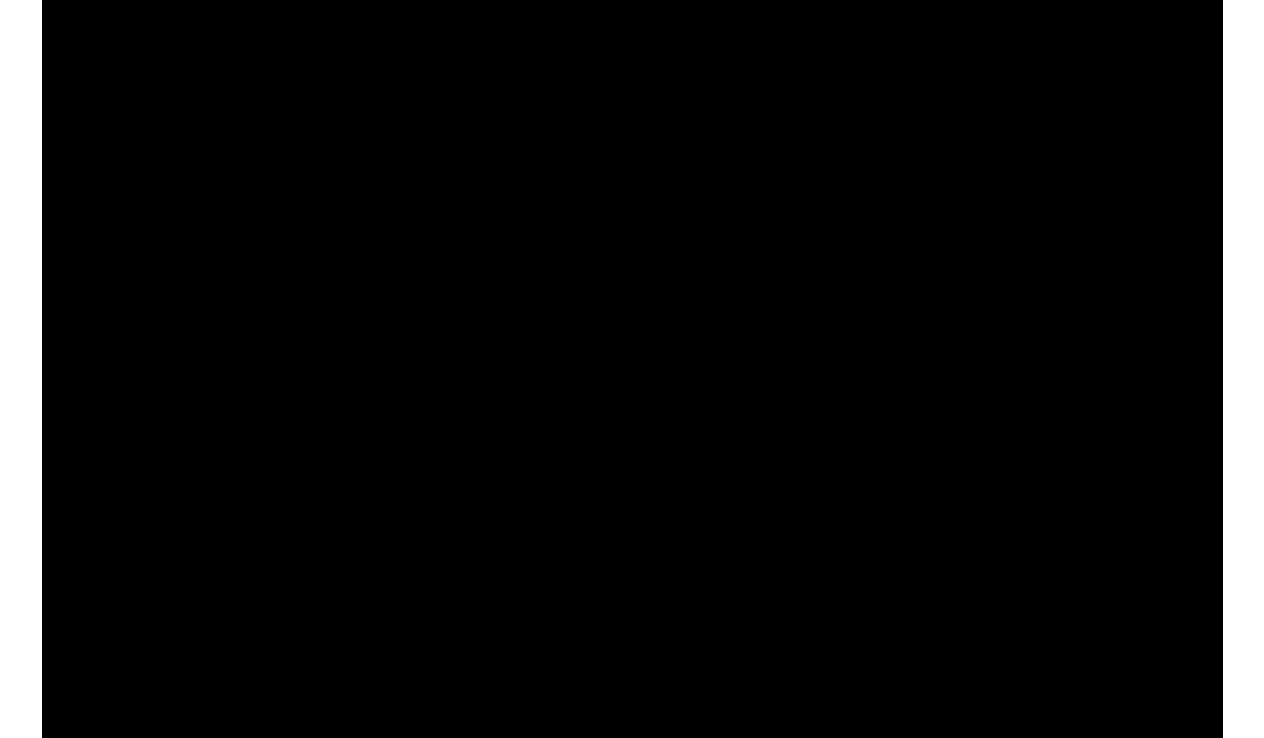 scroll, scrollTop: 432, scrollLeft: 0, axis: vertical 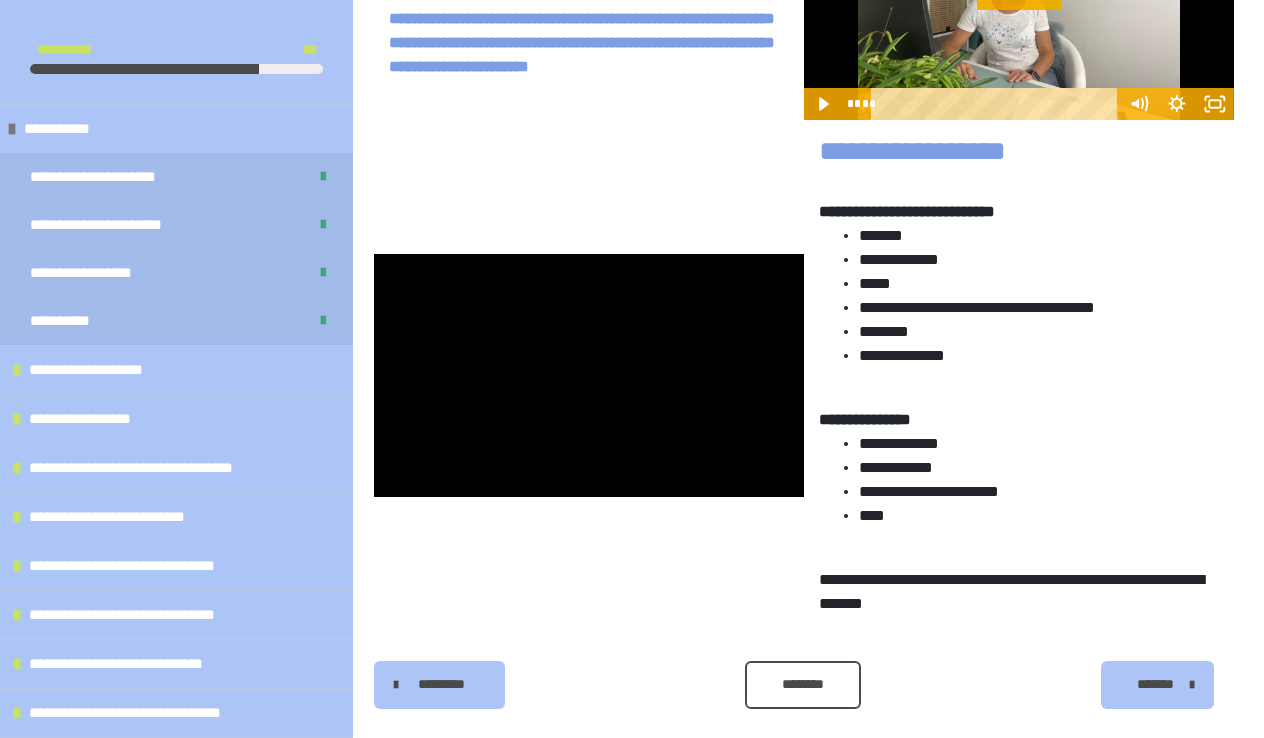 click on "********" at bounding box center [803, 685] 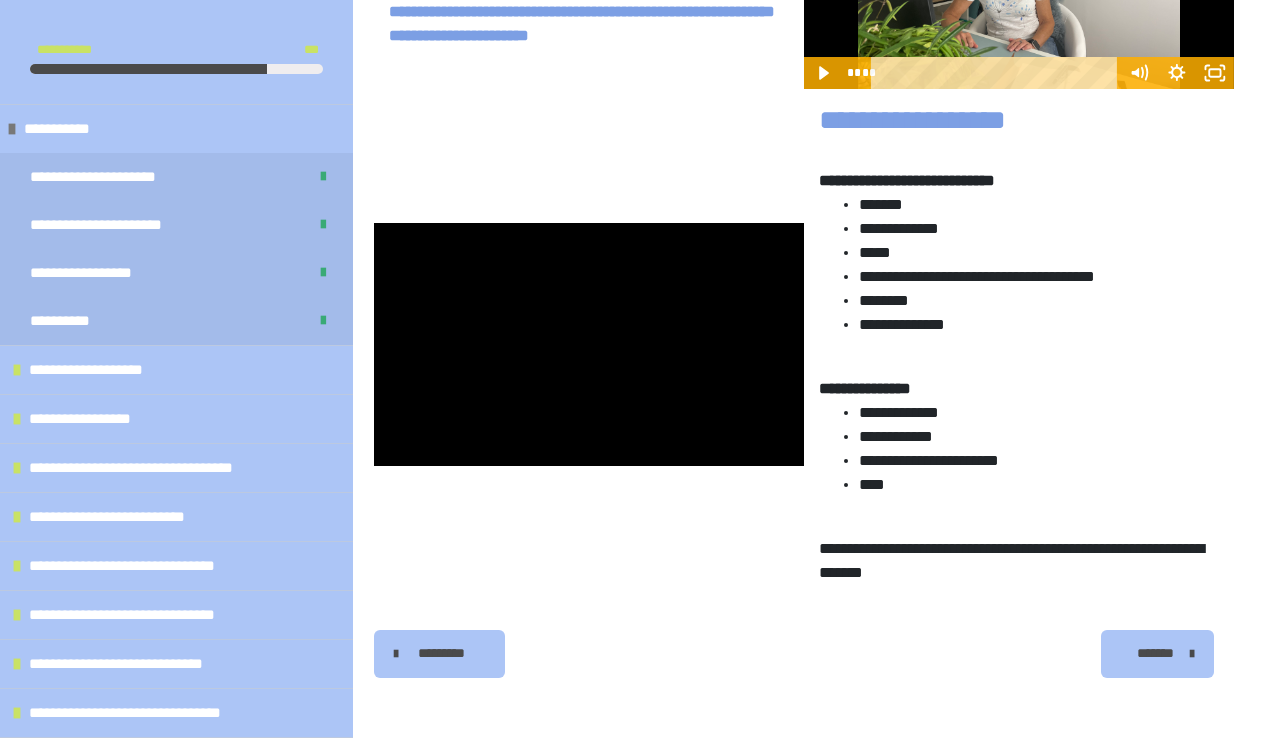 scroll, scrollTop: 484, scrollLeft: 0, axis: vertical 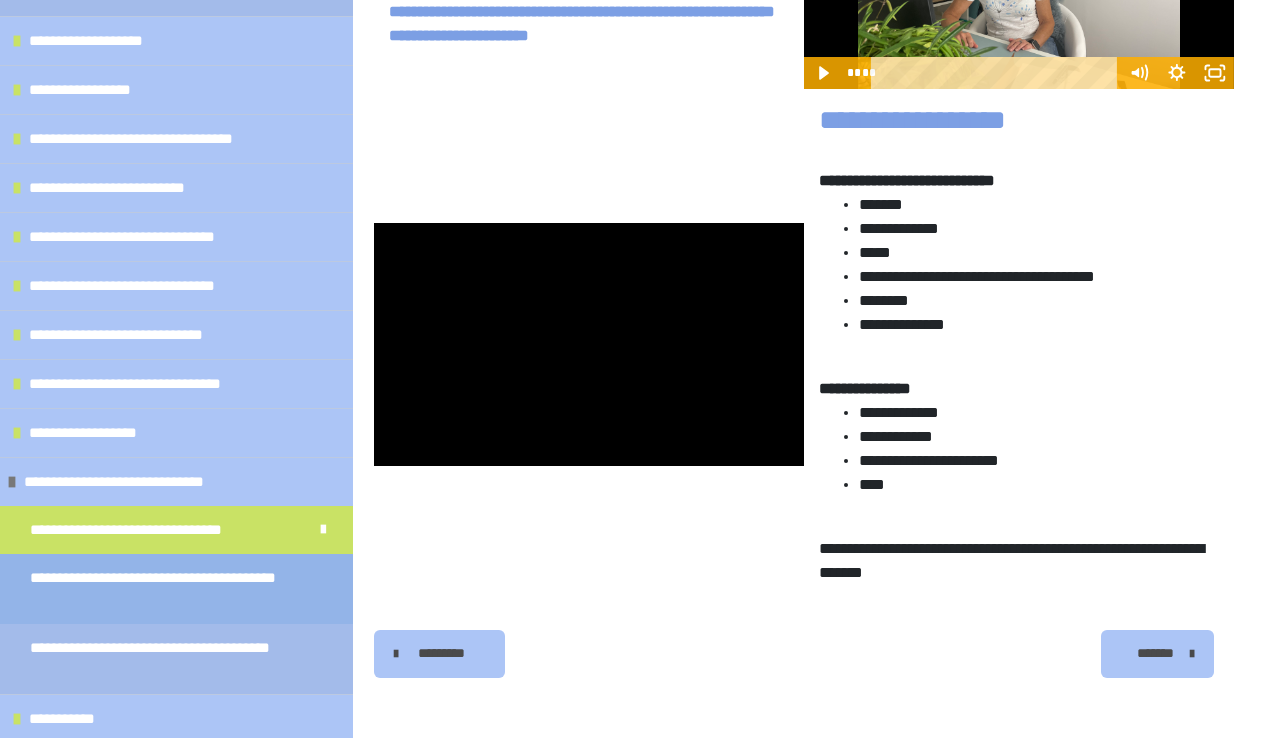 click on "**********" at bounding box center [168, 589] 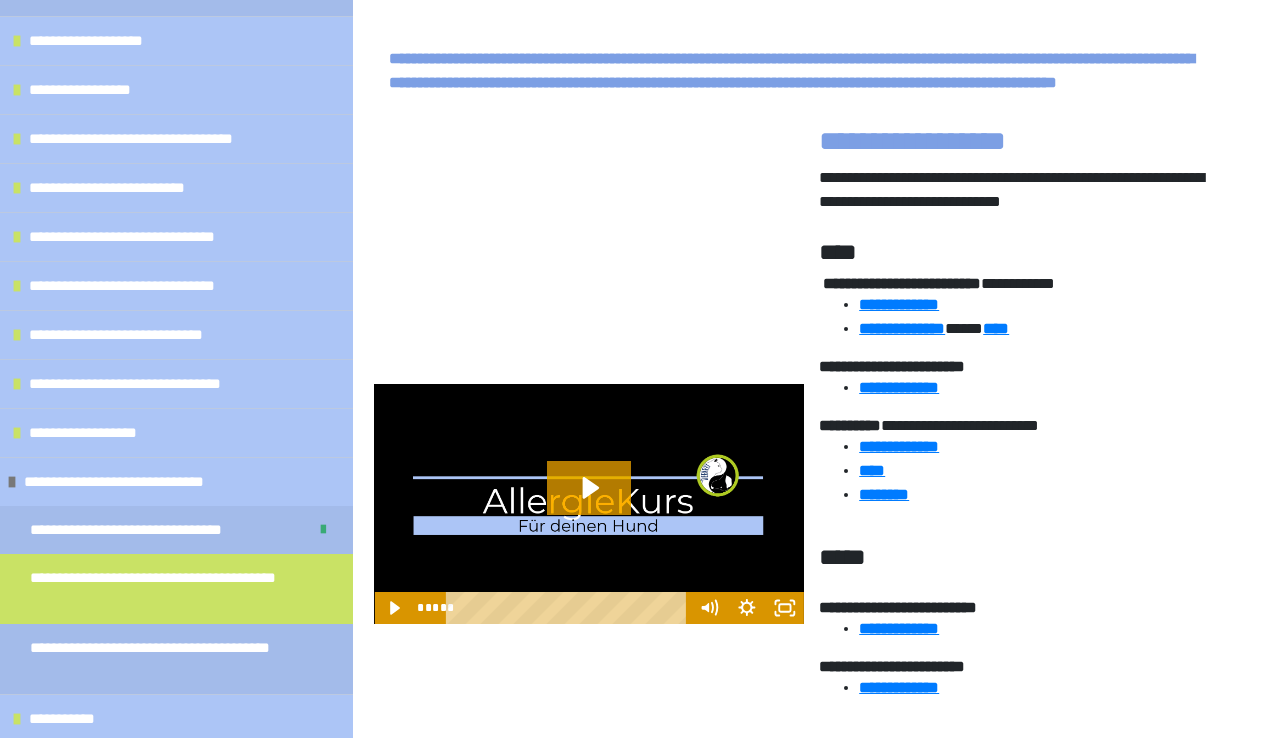 scroll, scrollTop: 405, scrollLeft: 0, axis: vertical 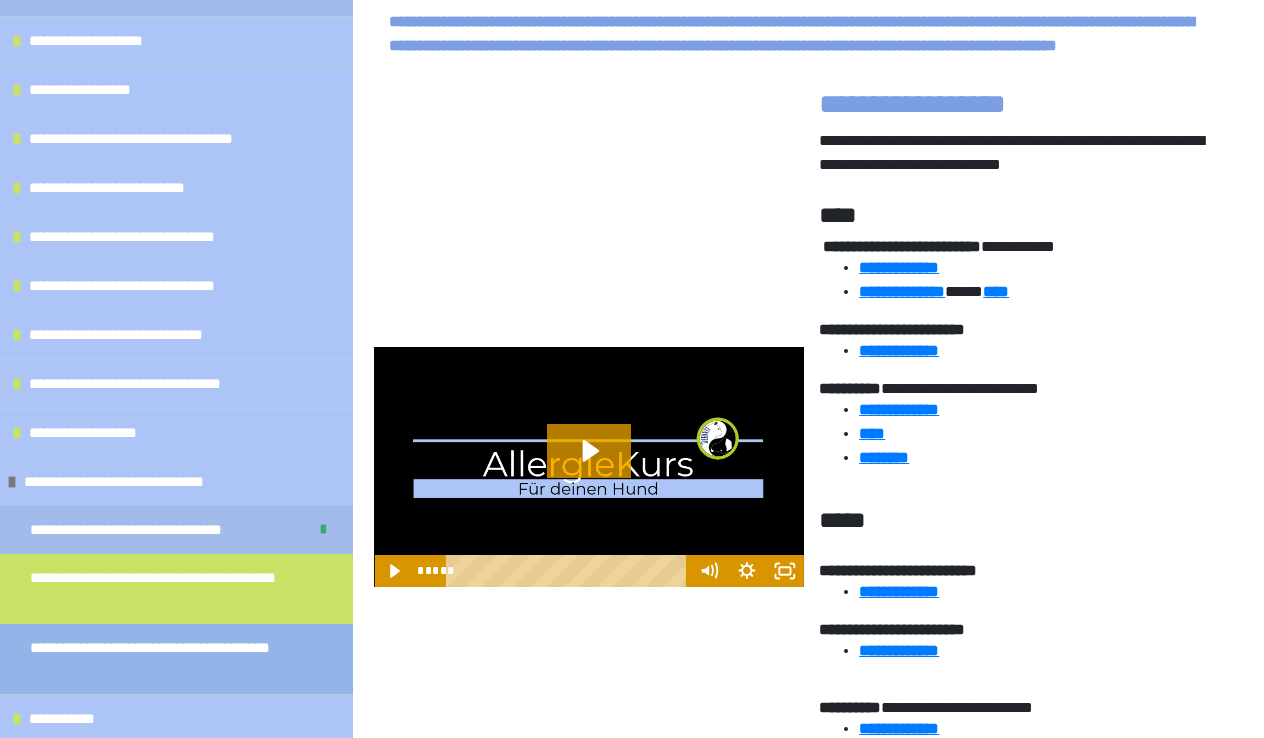 click on "**********" at bounding box center [168, 659] 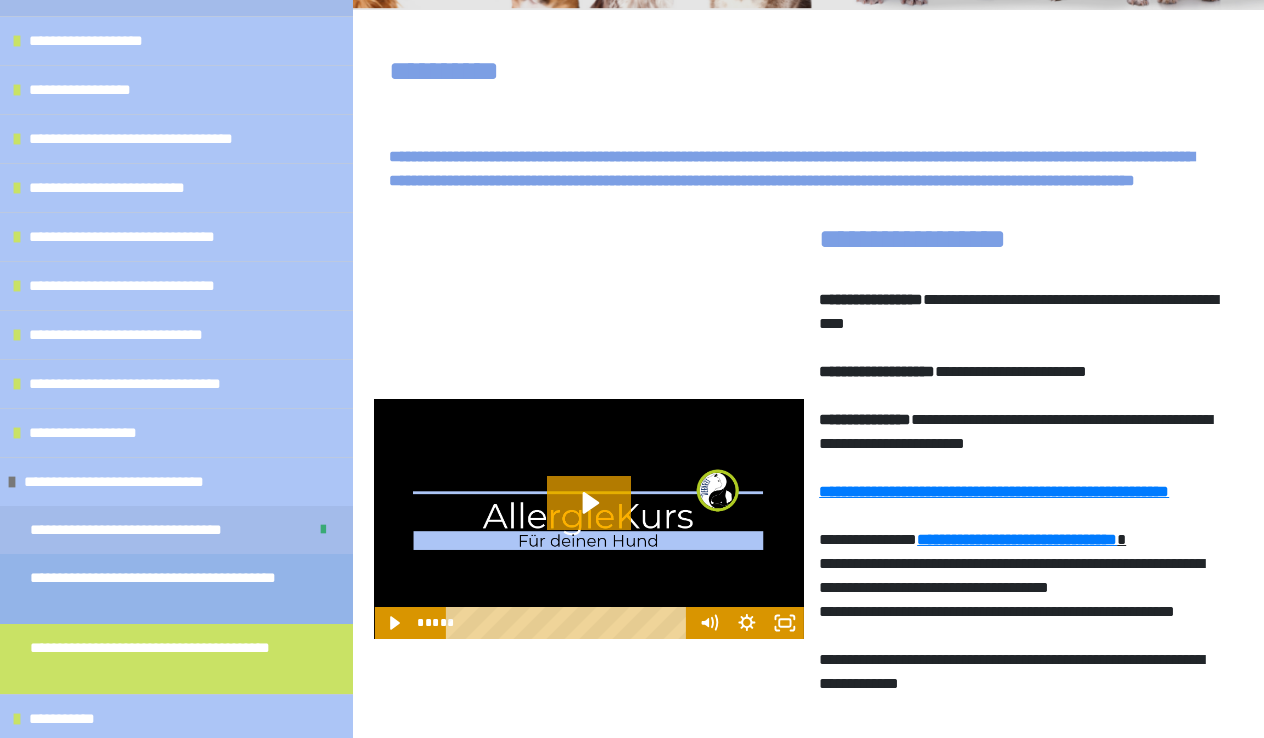 click on "**********" at bounding box center [168, 589] 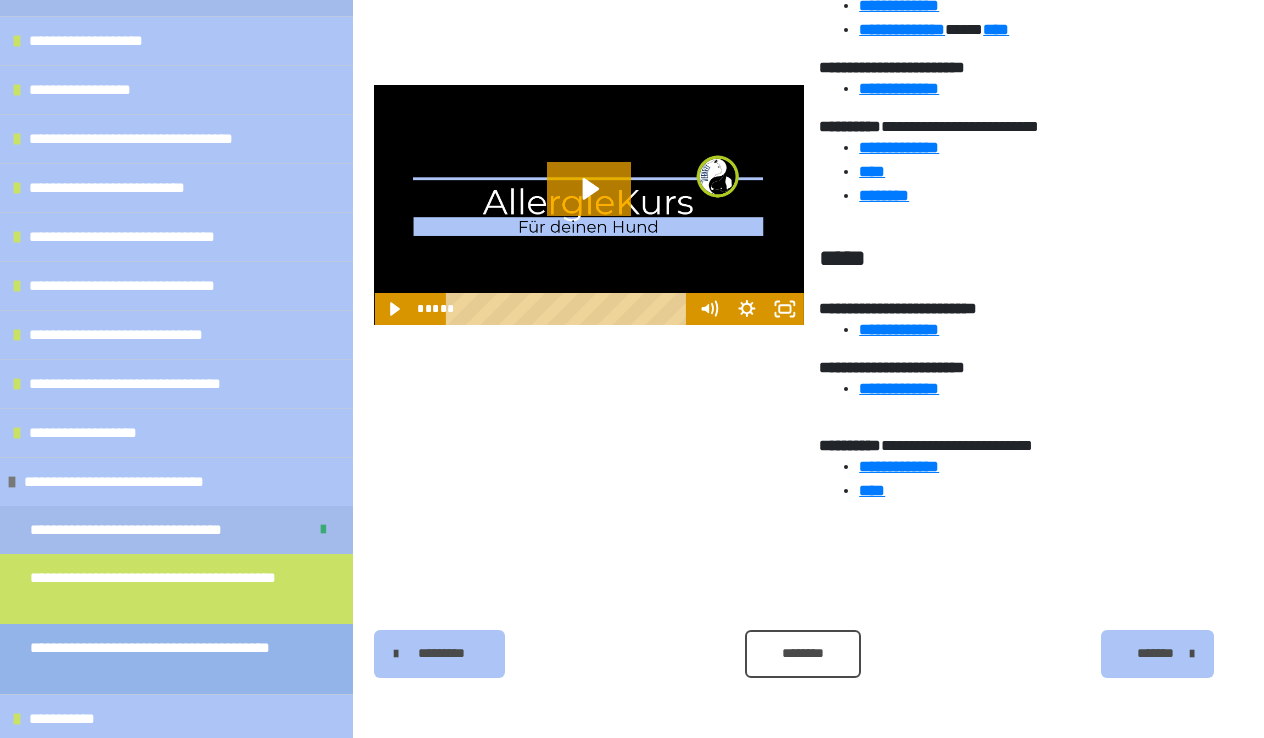 scroll, scrollTop: 690, scrollLeft: 0, axis: vertical 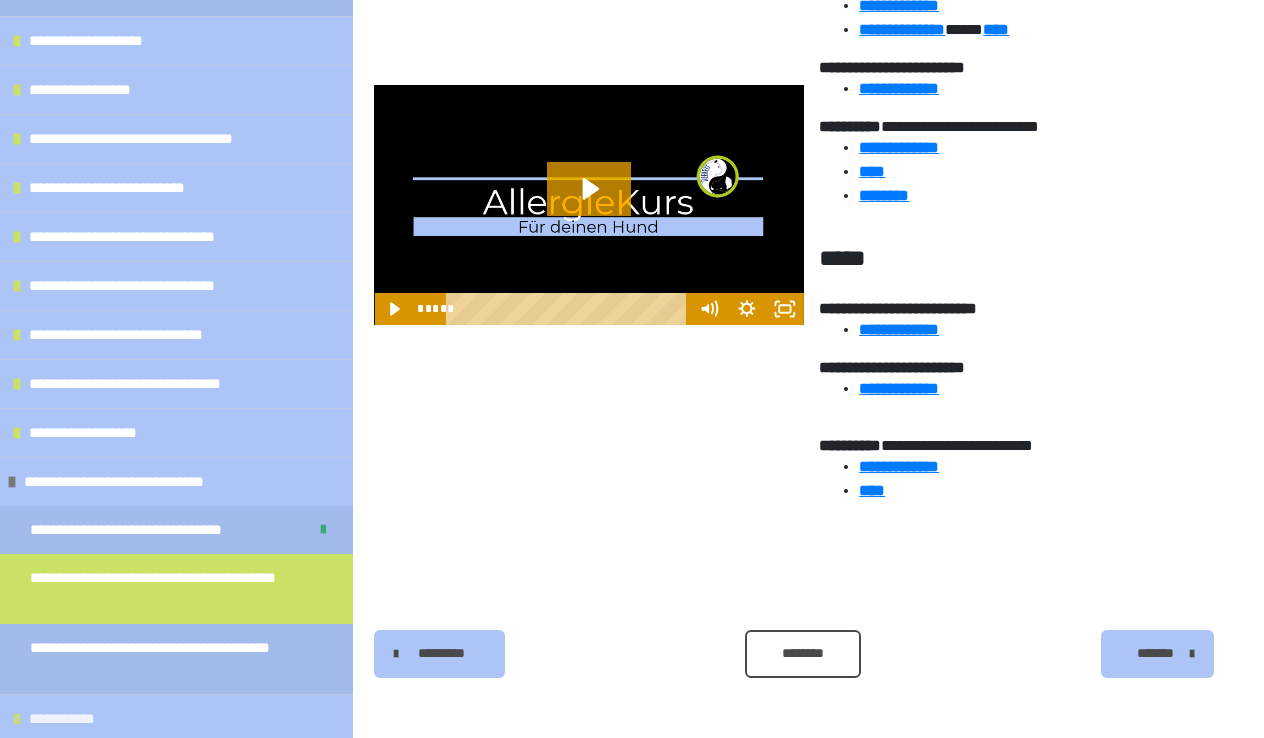 click on "**********" at bounding box center (80, 719) 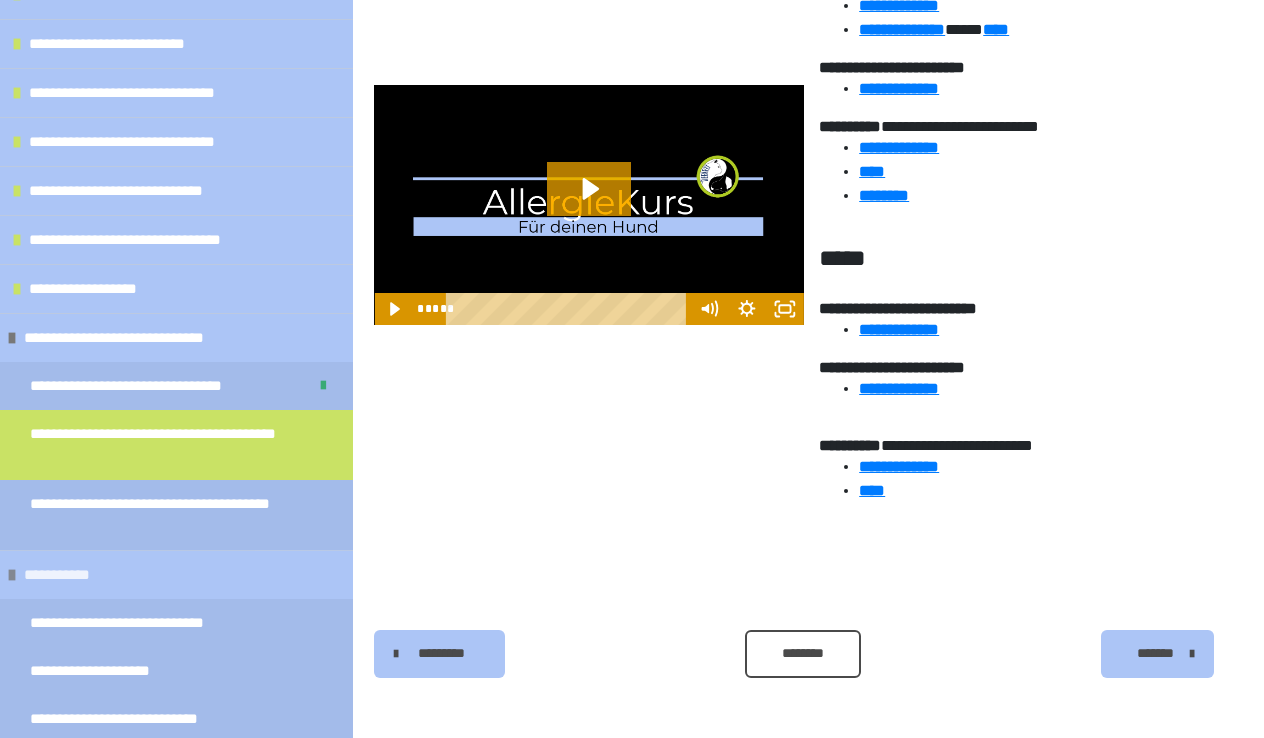 scroll, scrollTop: 473, scrollLeft: 0, axis: vertical 